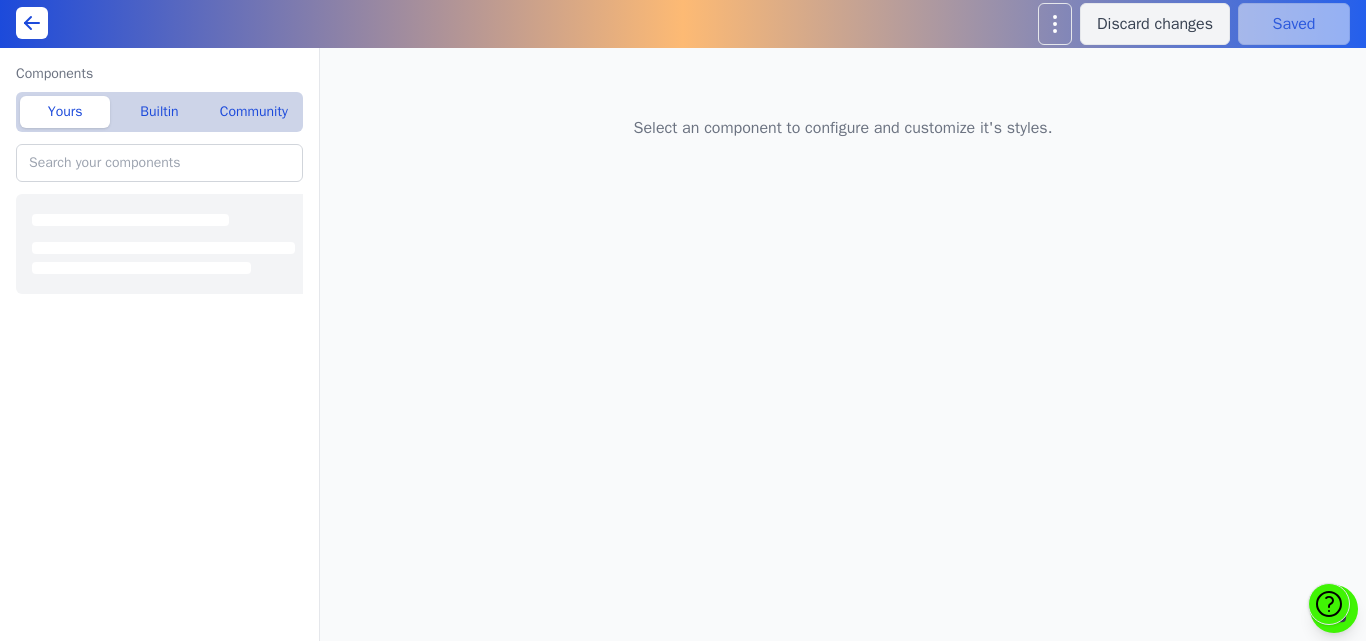 scroll, scrollTop: 0, scrollLeft: 0, axis: both 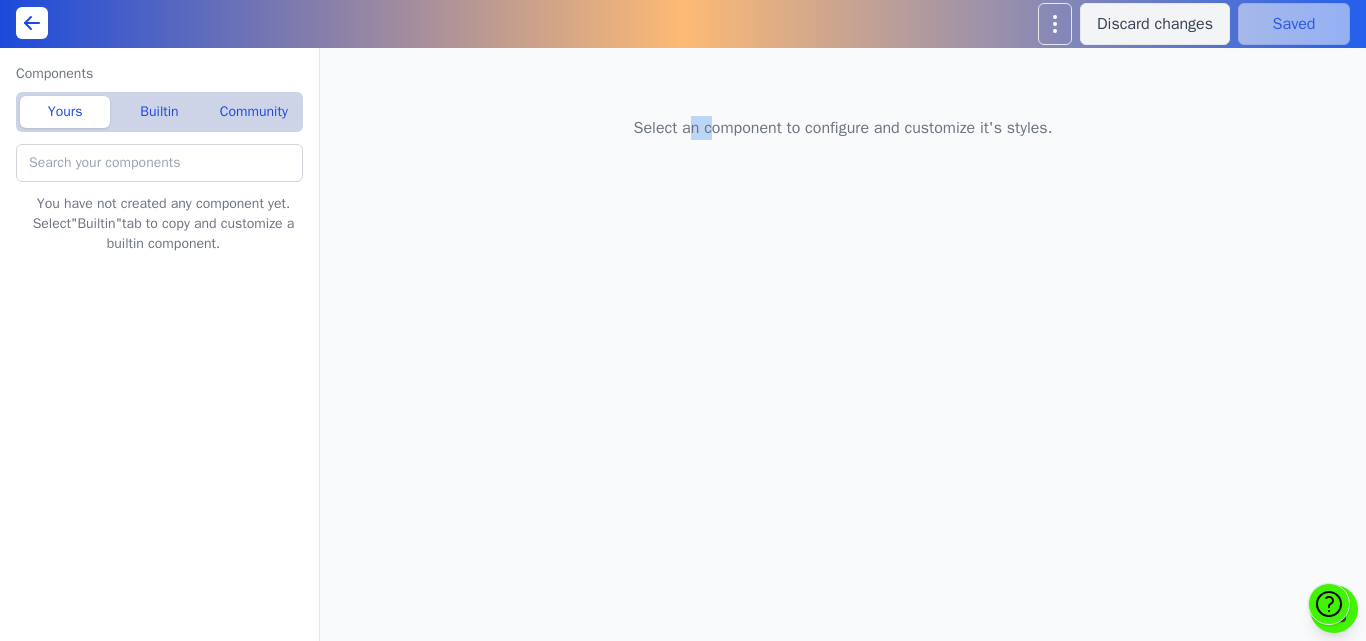 drag, startPoint x: 679, startPoint y: 120, endPoint x: 701, endPoint y: 142, distance: 31.112698 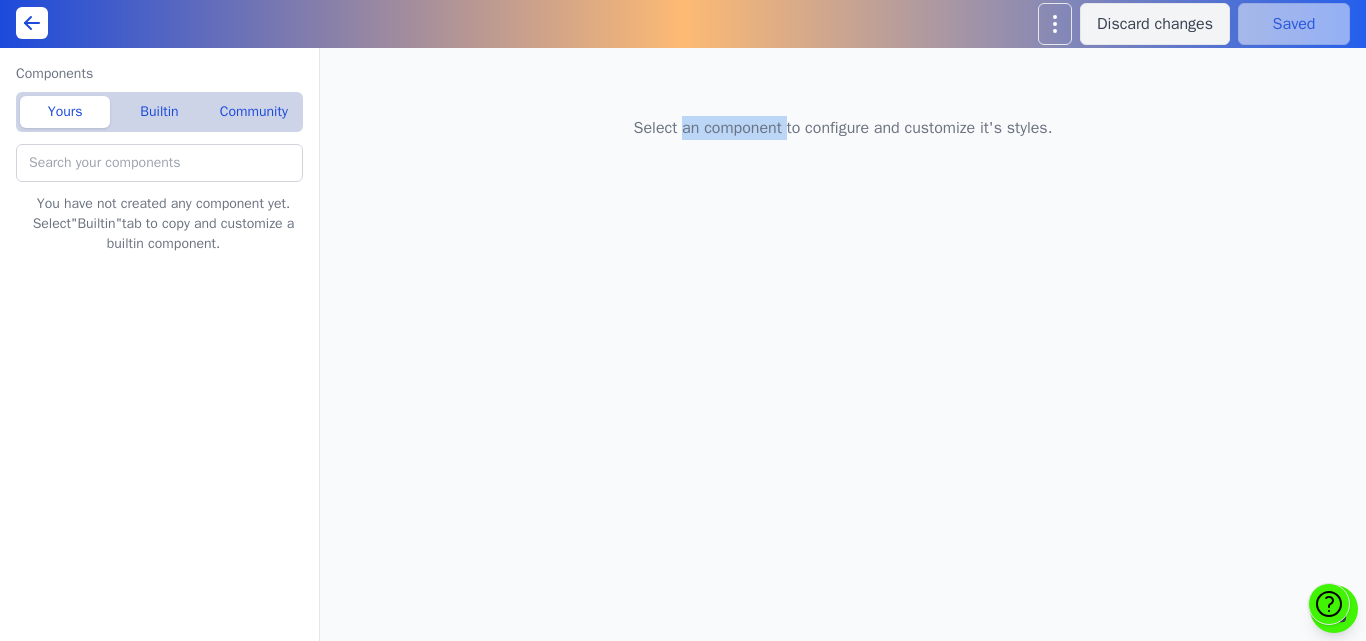 drag, startPoint x: 701, startPoint y: 142, endPoint x: 674, endPoint y: 106, distance: 45 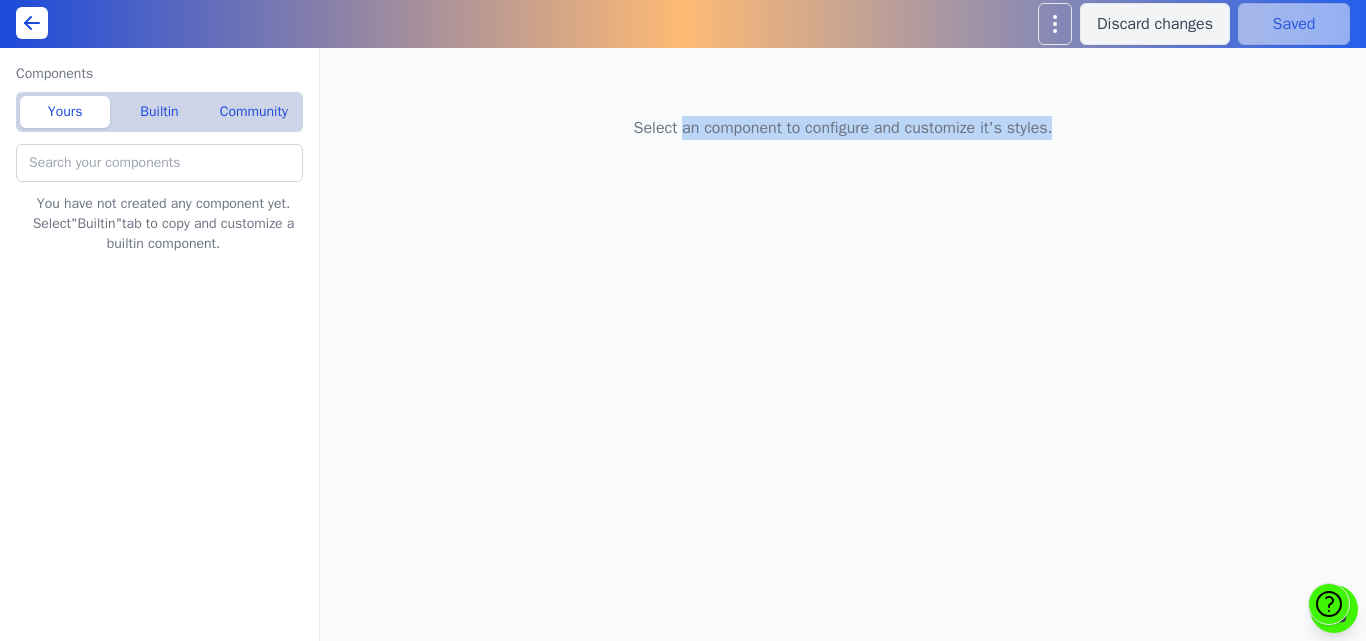 drag, startPoint x: 674, startPoint y: 106, endPoint x: 1181, endPoint y: 150, distance: 508.9057 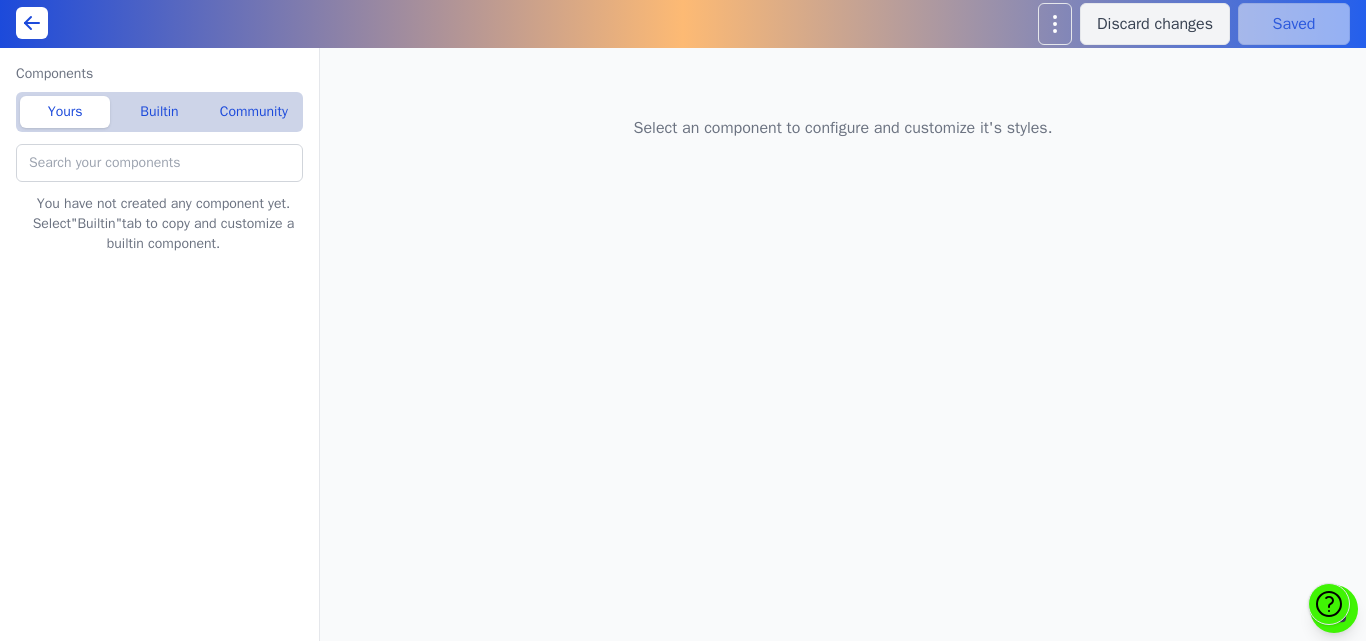 click 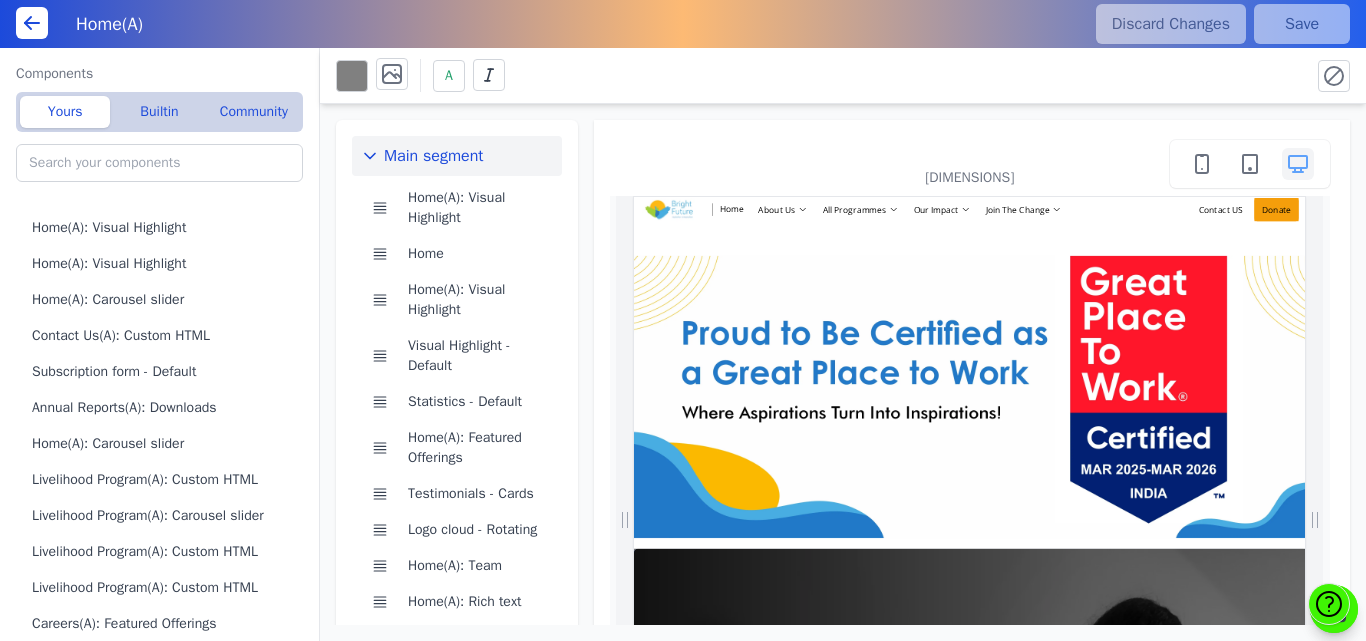 scroll, scrollTop: 0, scrollLeft: 0, axis: both 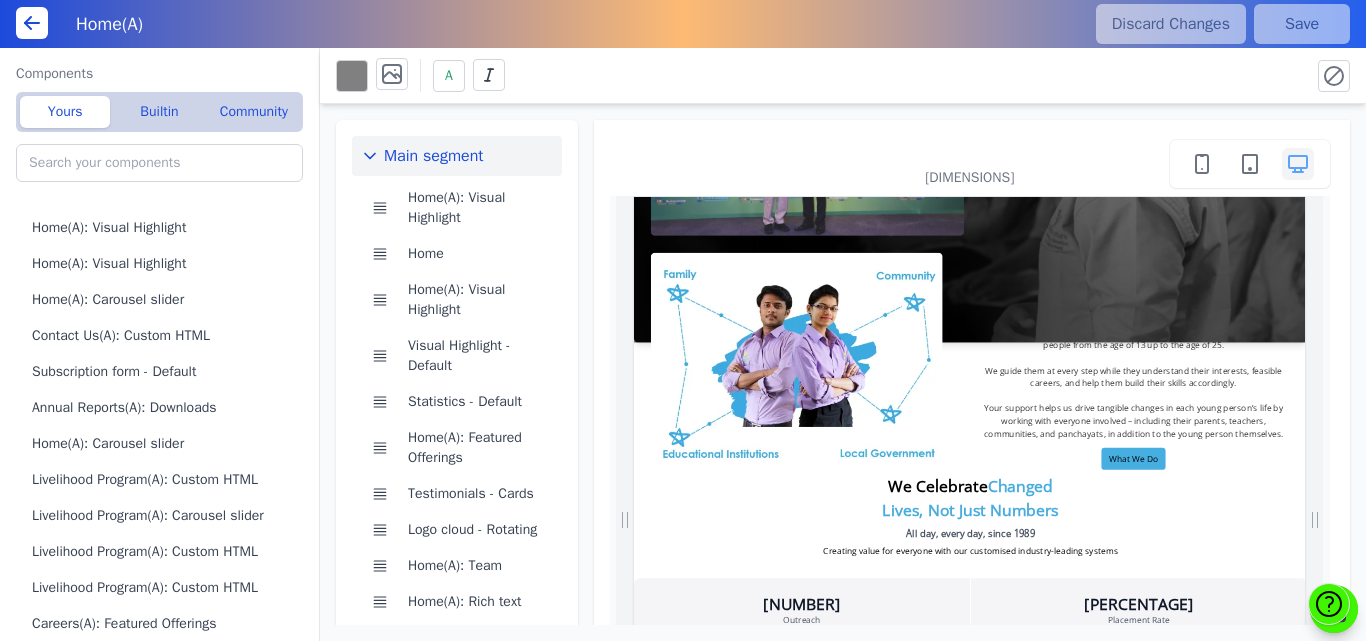 drag, startPoint x: 1906, startPoint y: 370, endPoint x: 1956, endPoint y: 637, distance: 271.6413 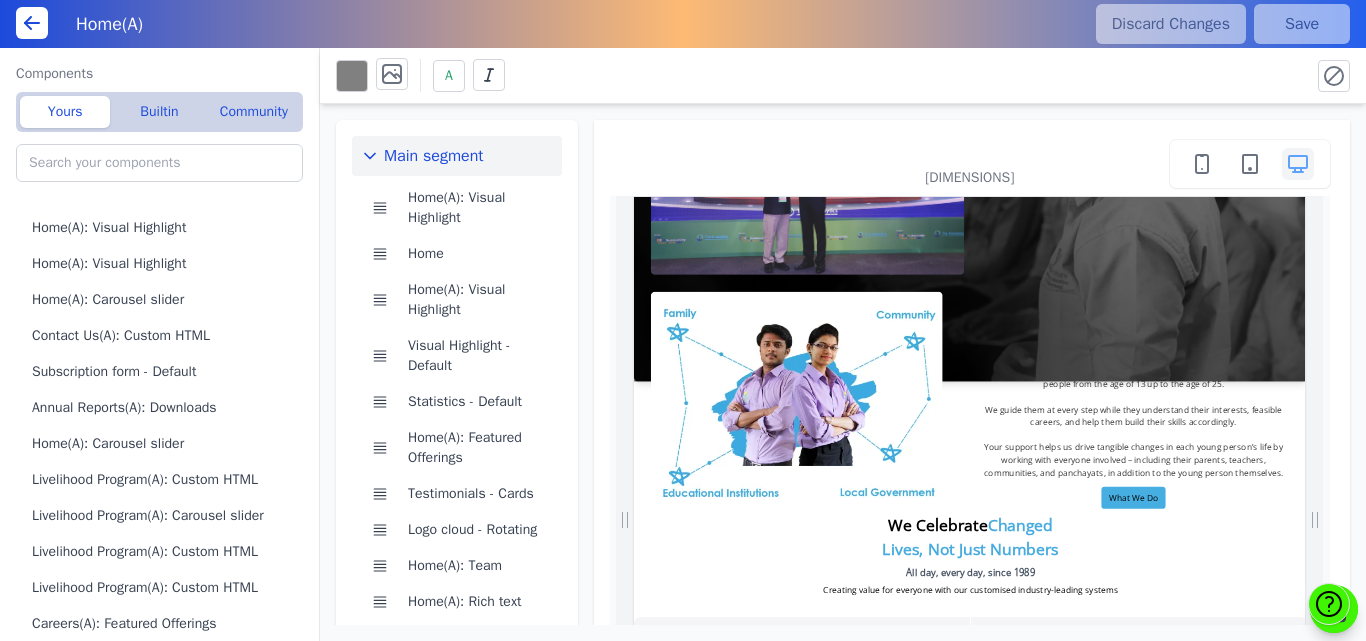 scroll, scrollTop: 239, scrollLeft: 0, axis: vertical 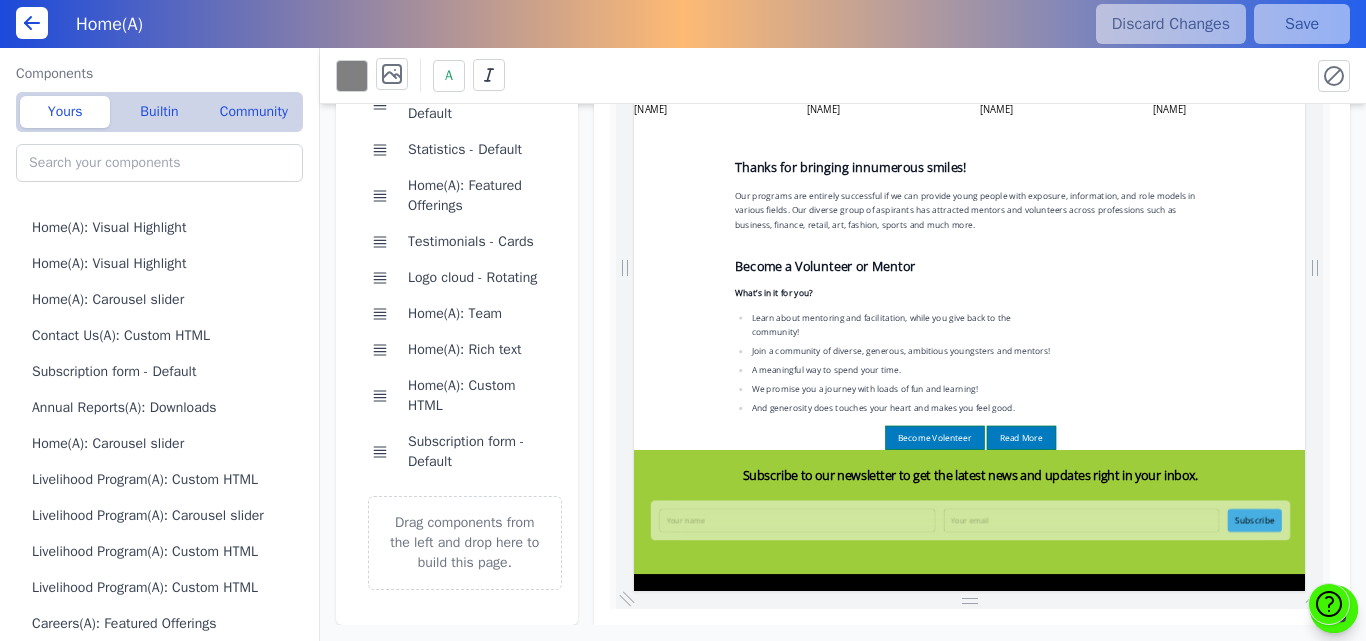 drag, startPoint x: 1900, startPoint y: 532, endPoint x: 1966, endPoint y: 389, distance: 157.49603 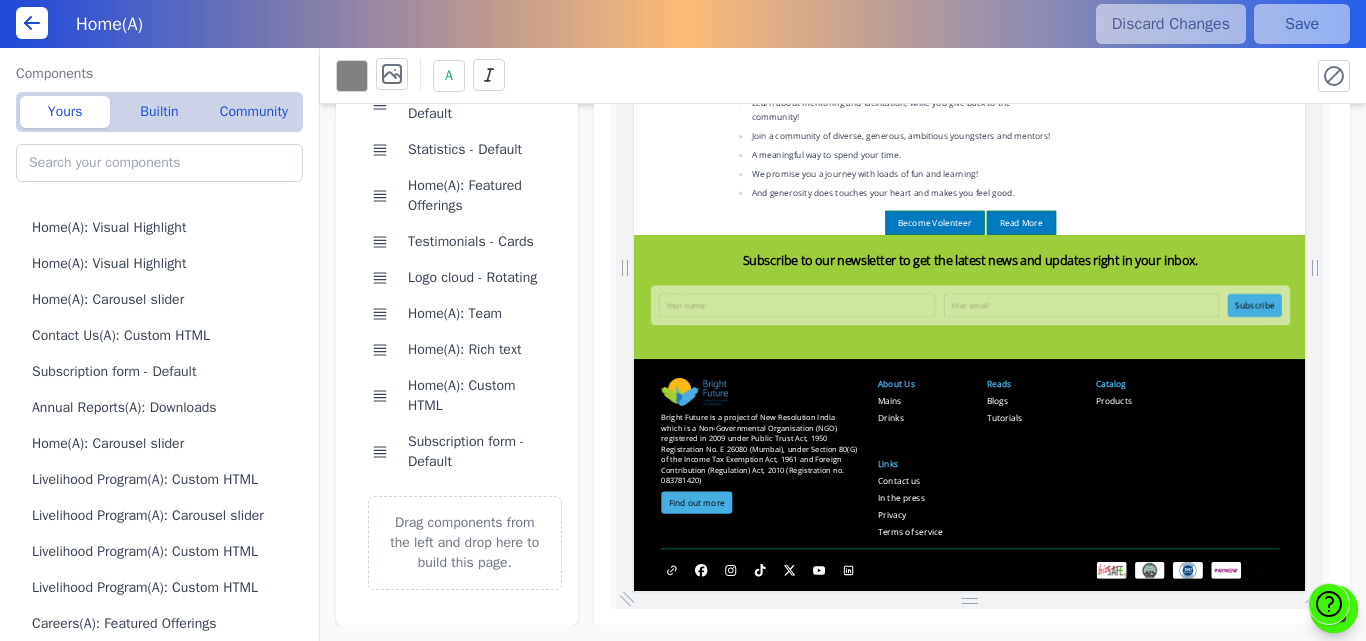 drag, startPoint x: 1904, startPoint y: 817, endPoint x: 1941, endPoint y: 413, distance: 405.69077 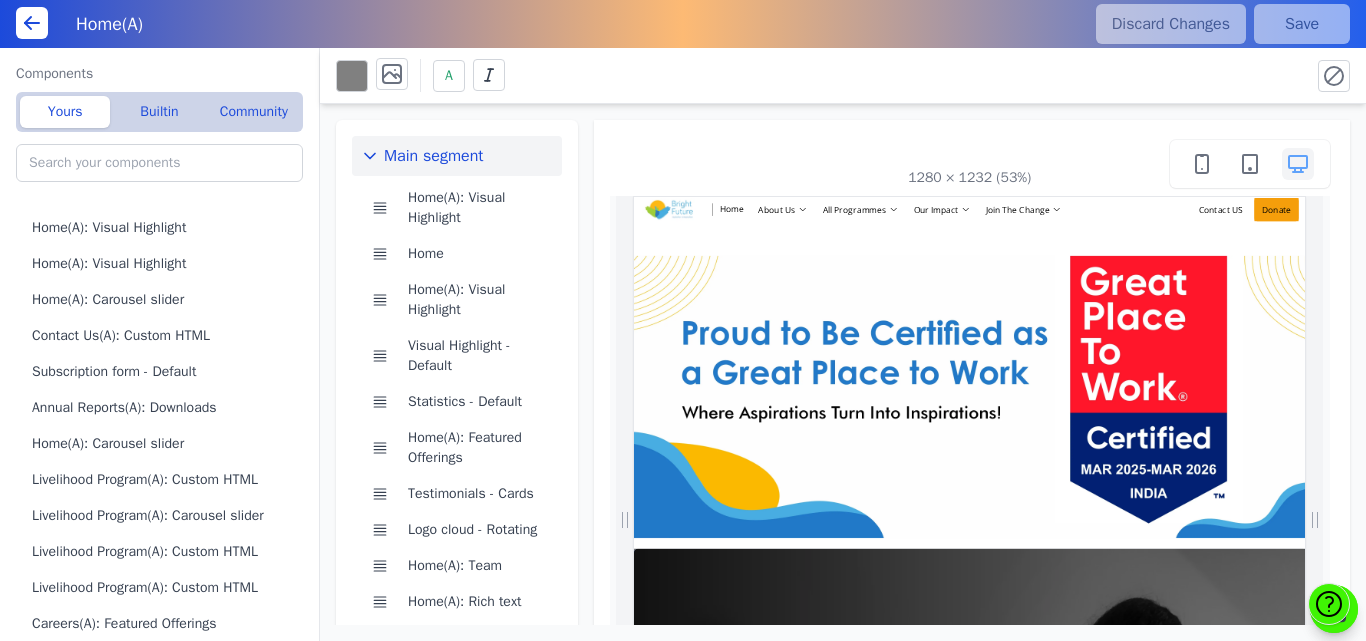 scroll, scrollTop: 0, scrollLeft: 0, axis: both 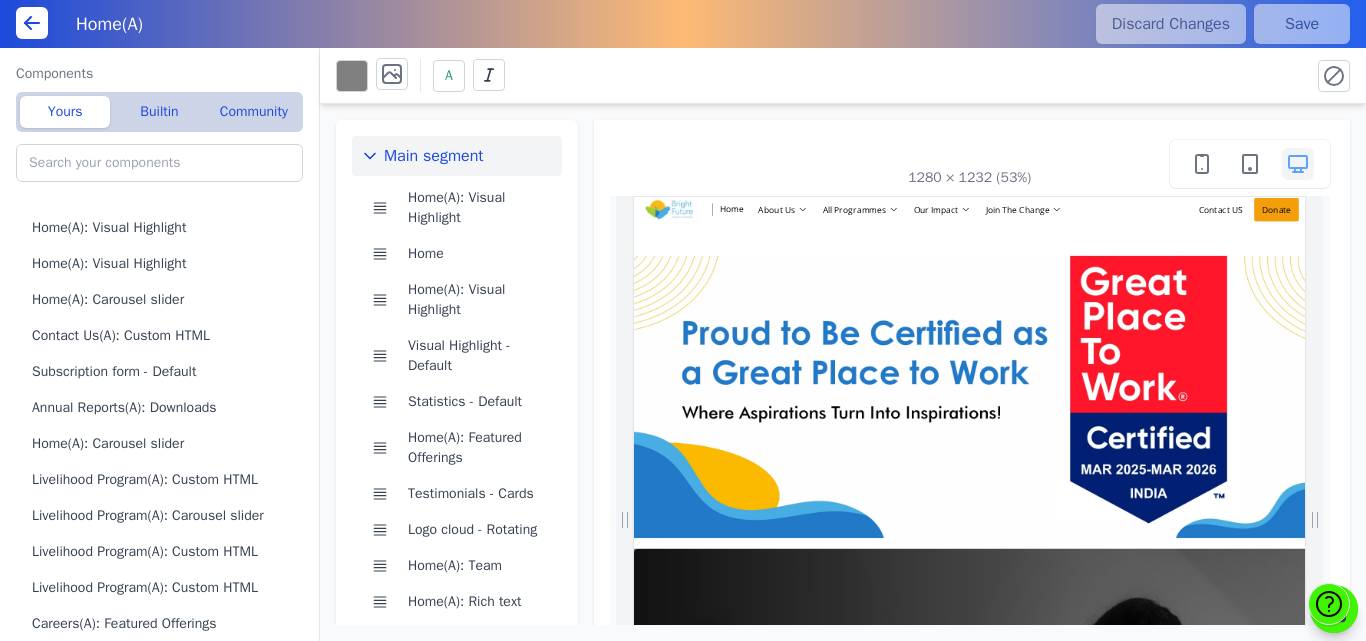 click 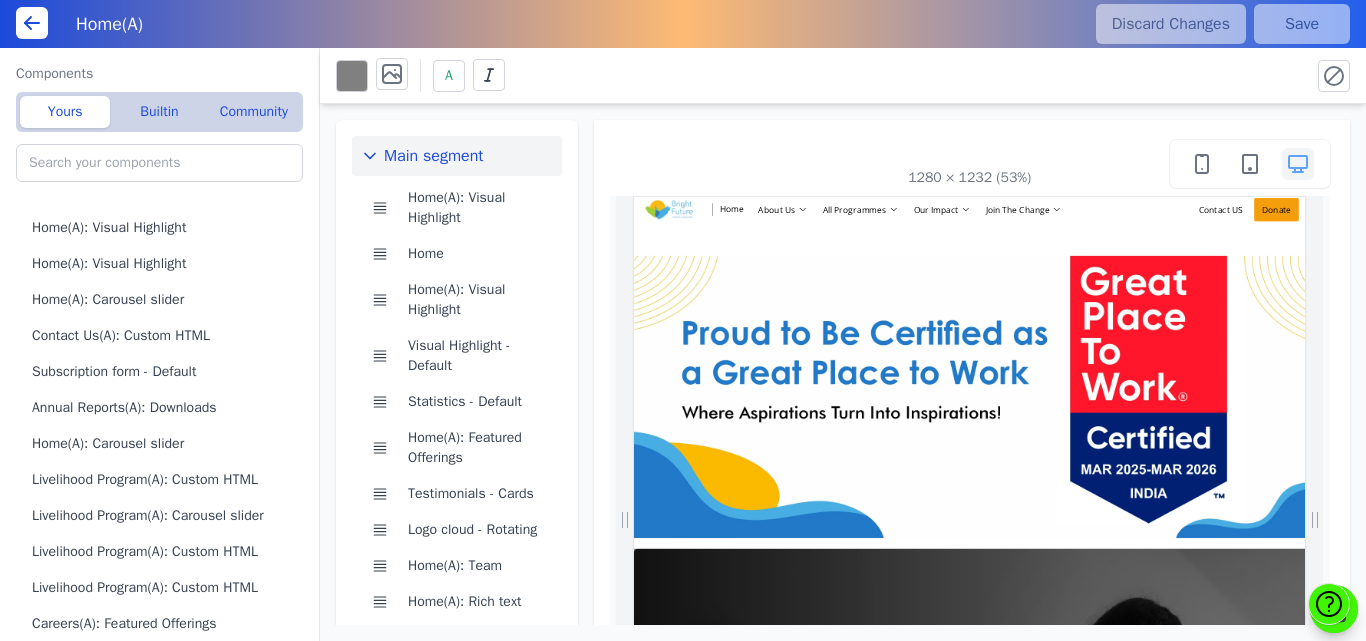 scroll, scrollTop: 0, scrollLeft: 0, axis: both 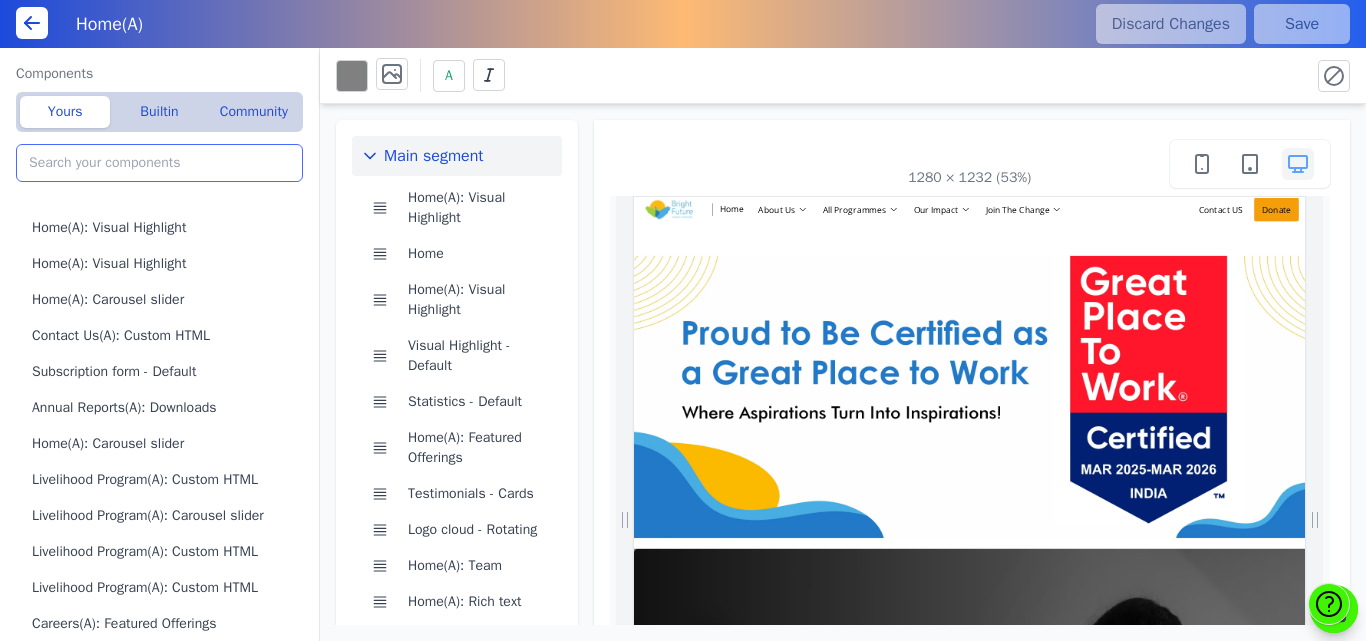 click at bounding box center [159, 163] 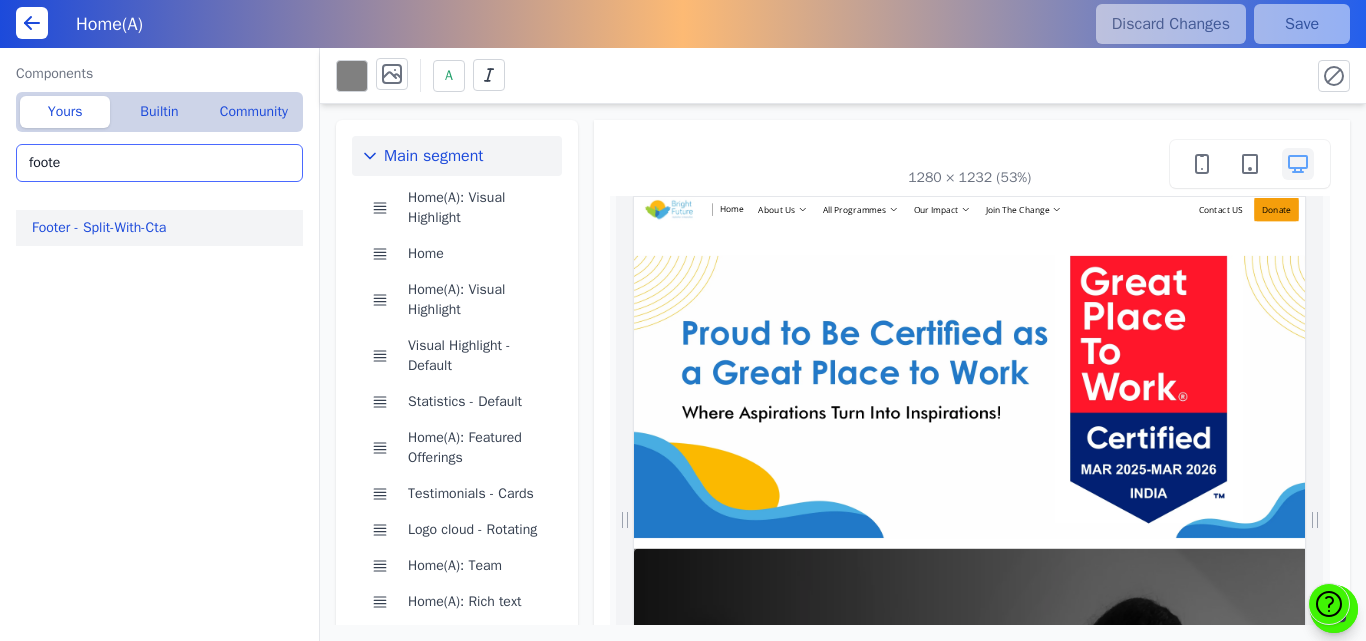 type on "foote" 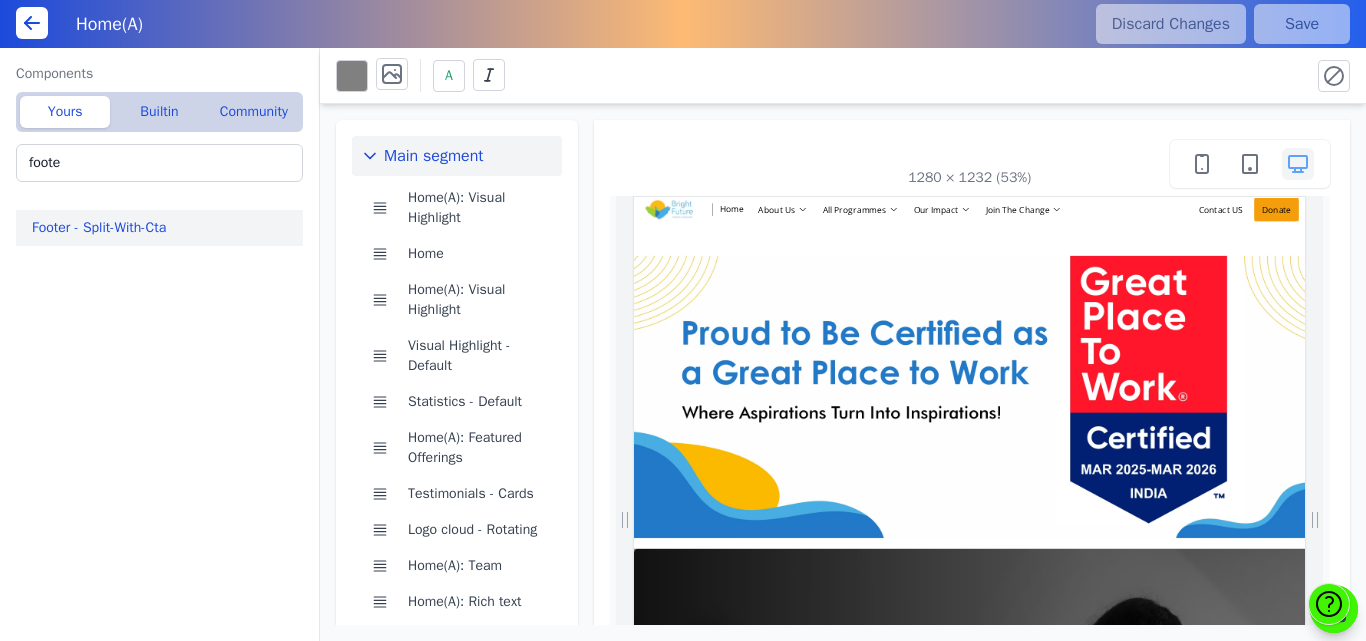 click on "Footer - Split-With-Cta" at bounding box center [163, 228] 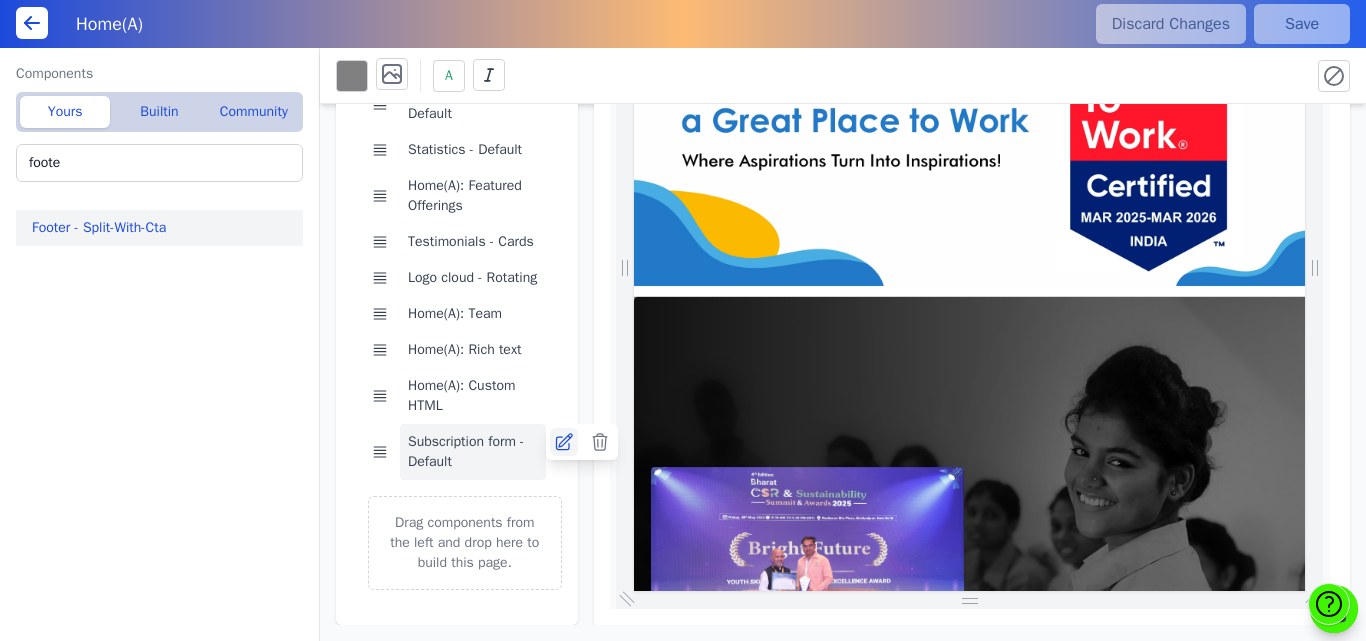 click 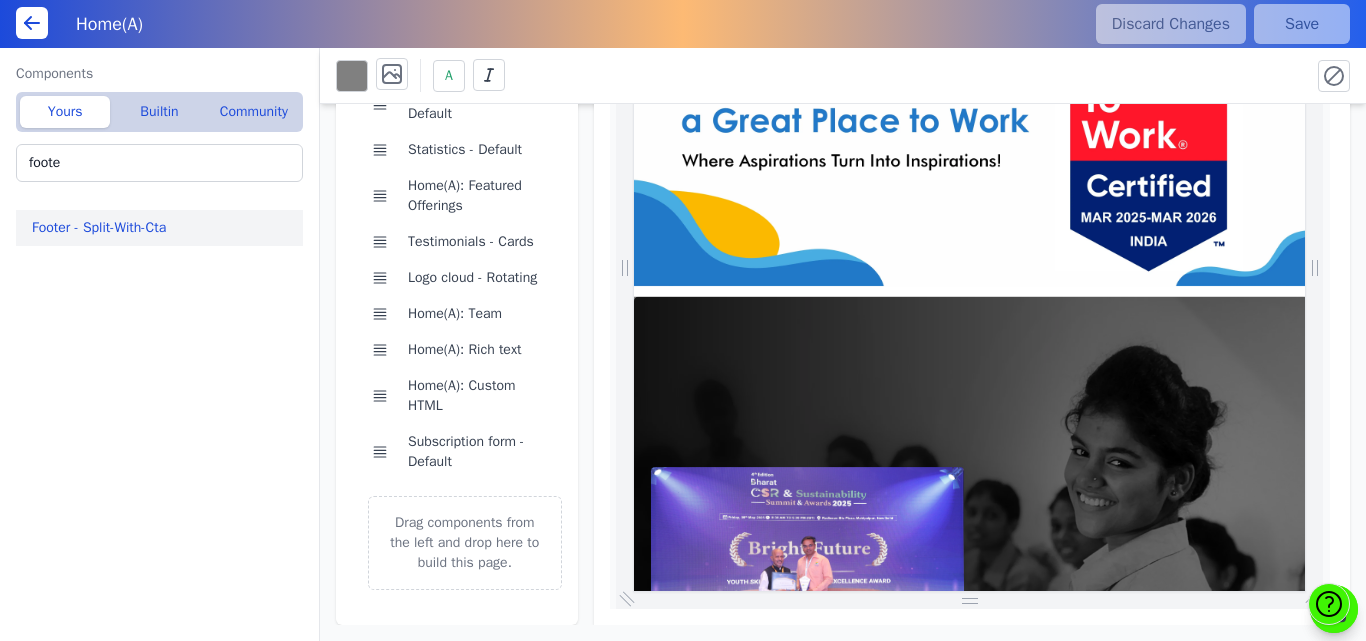 scroll, scrollTop: 0, scrollLeft: 798, axis: horizontal 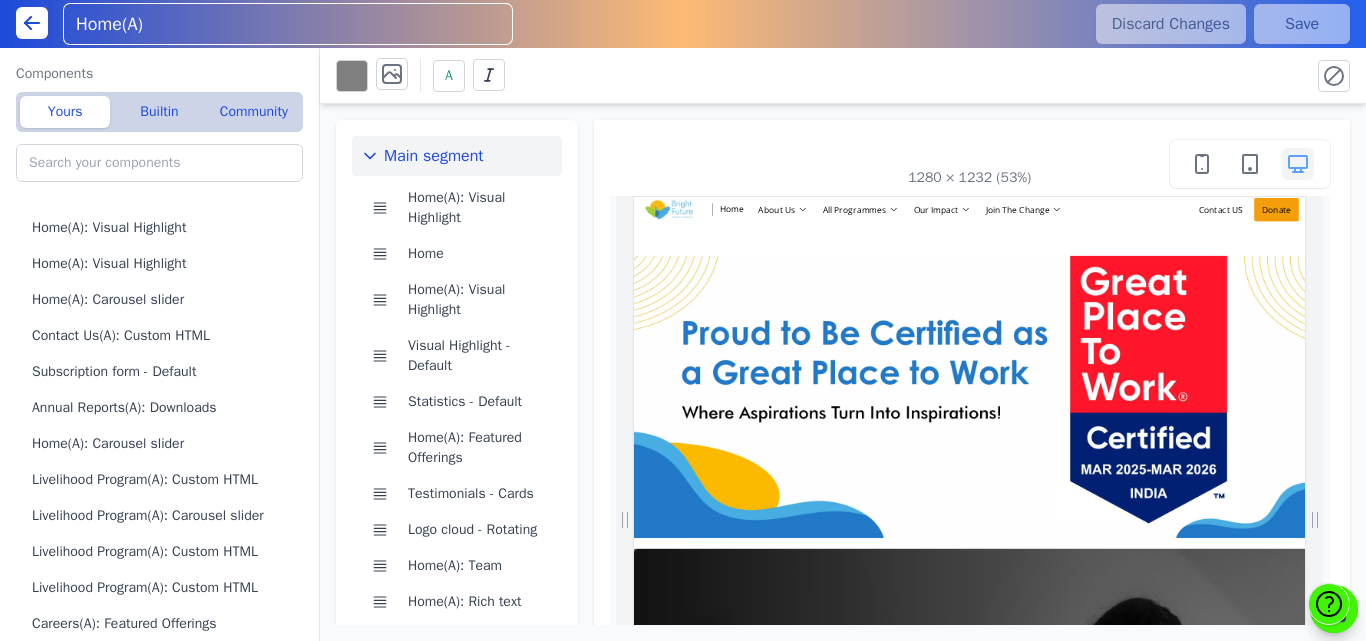 click on "Home(A)" at bounding box center [288, 24] 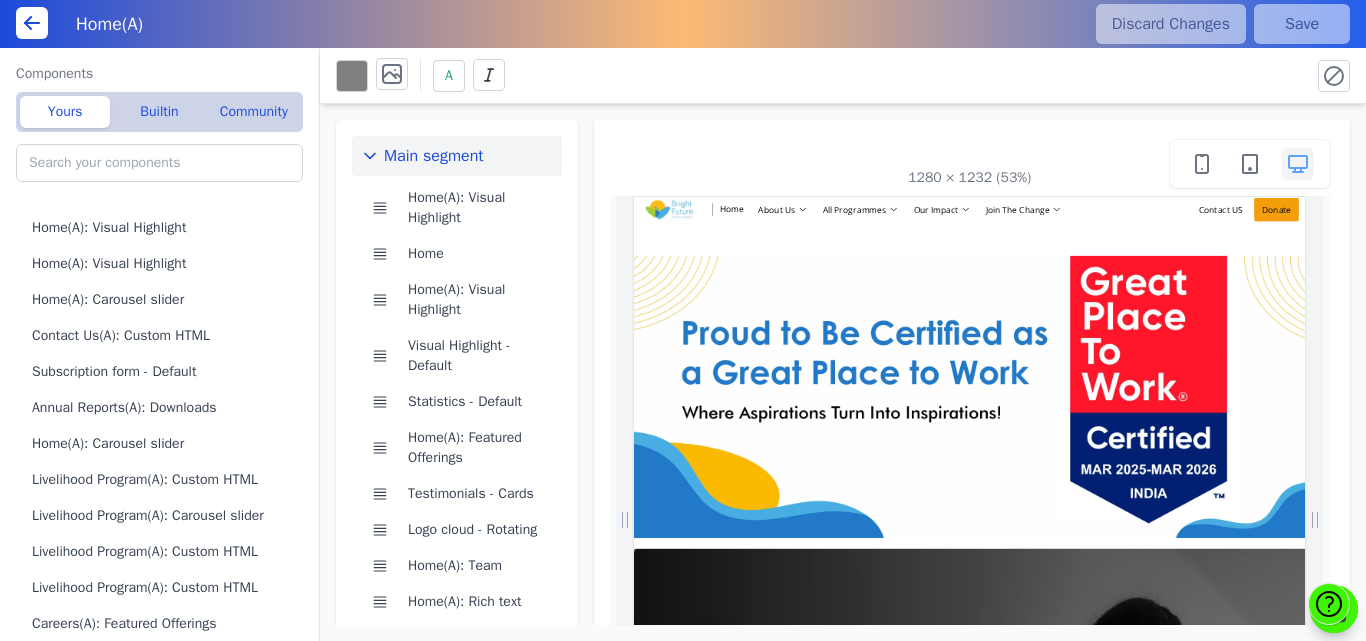 scroll, scrollTop: 0, scrollLeft: 438, axis: horizontal 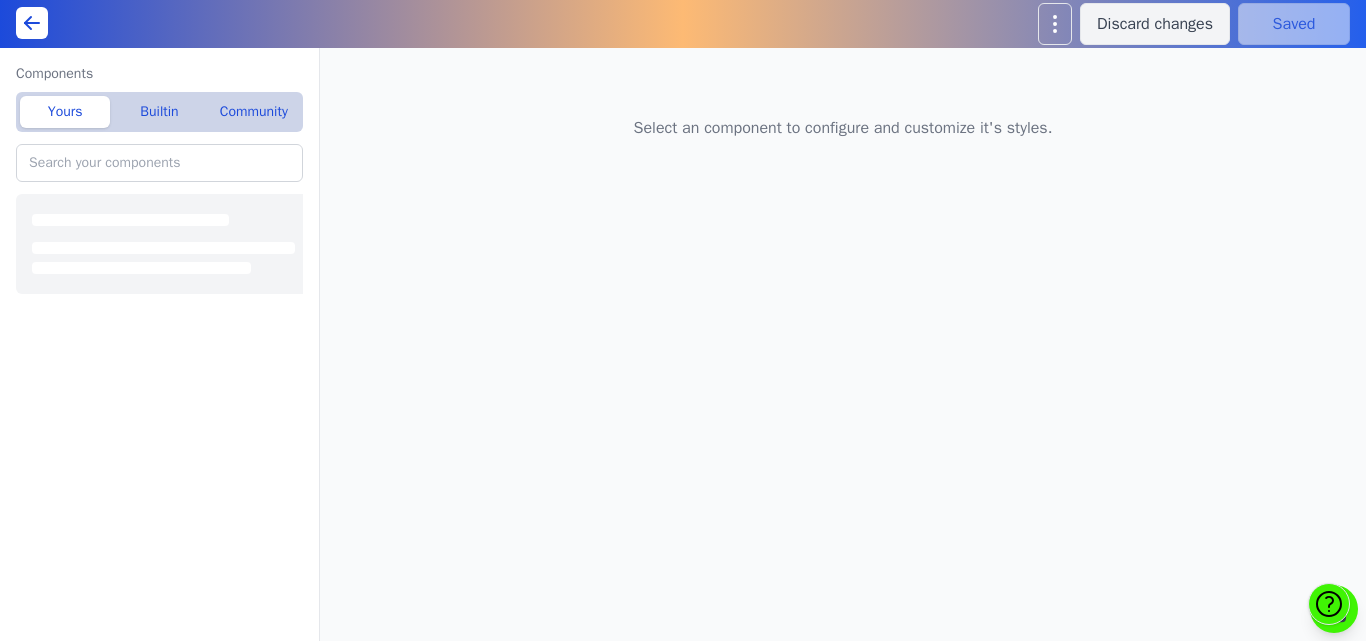 type on "Subscription form - Default" 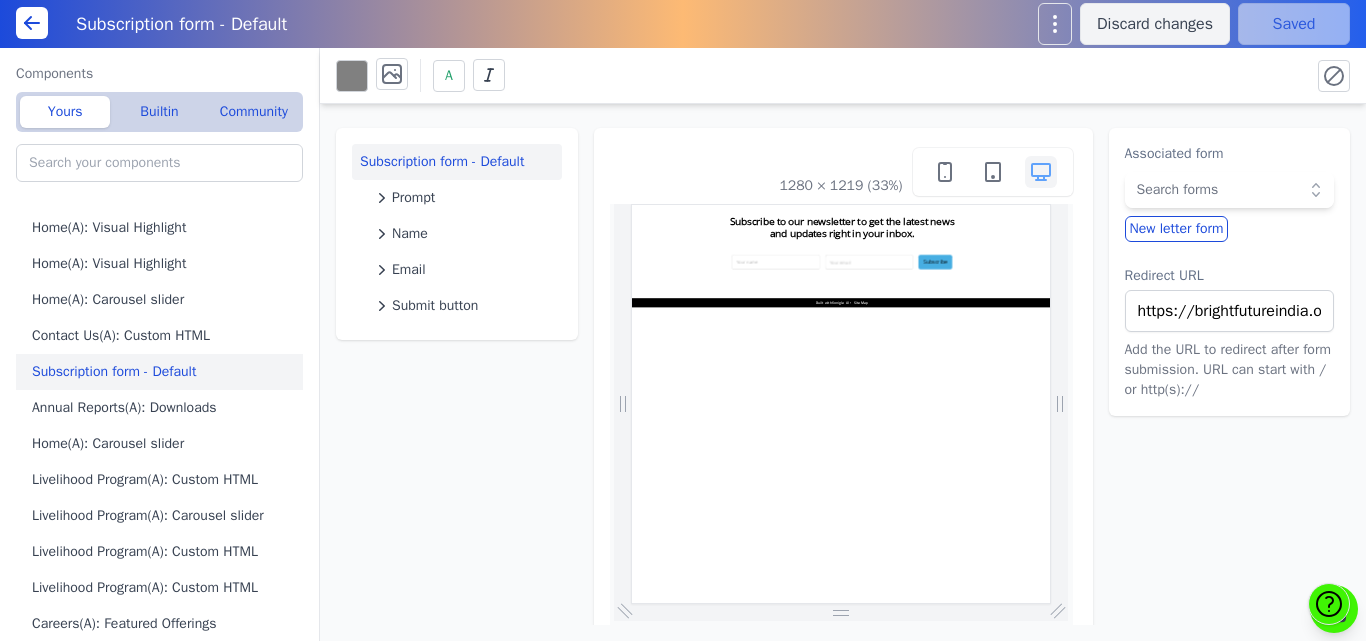 scroll, scrollTop: 0, scrollLeft: 0, axis: both 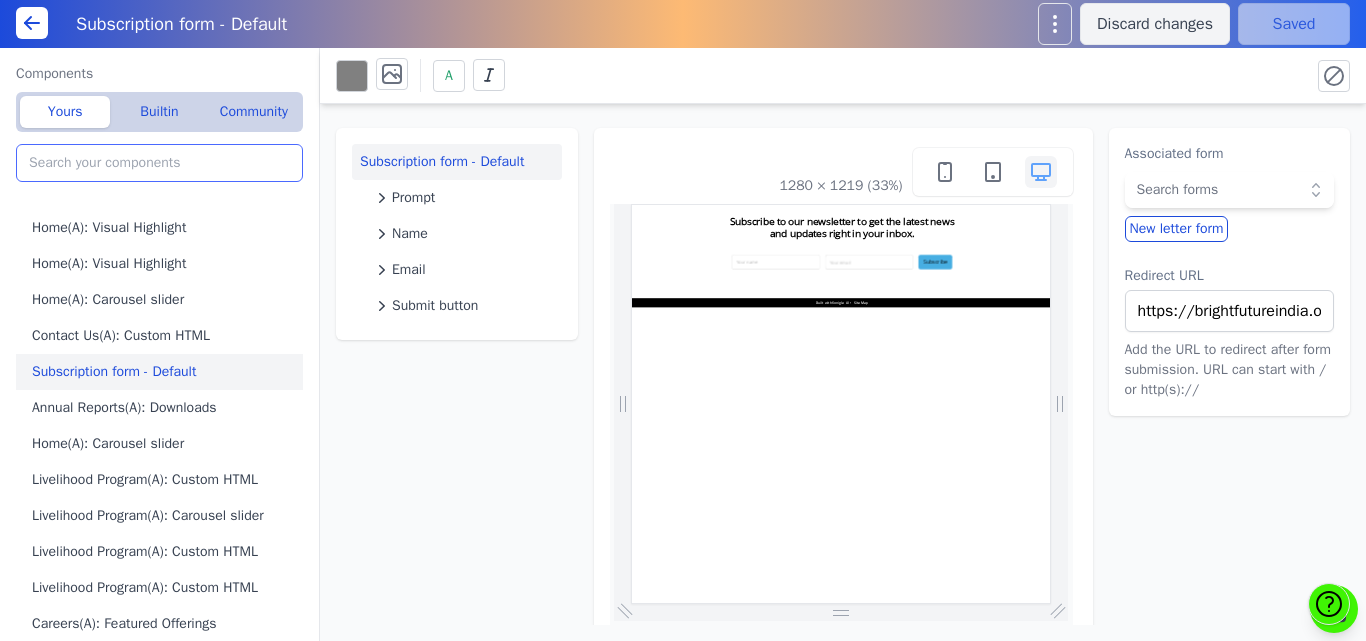 click at bounding box center [159, 163] 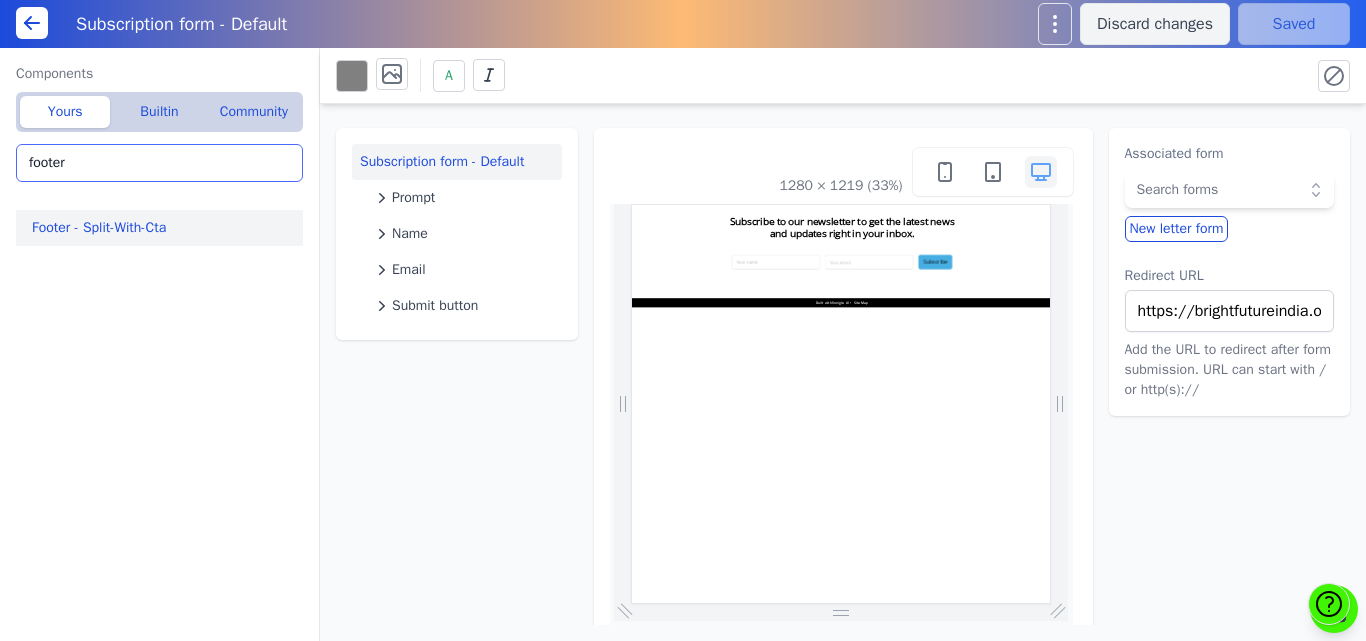 type on "footer" 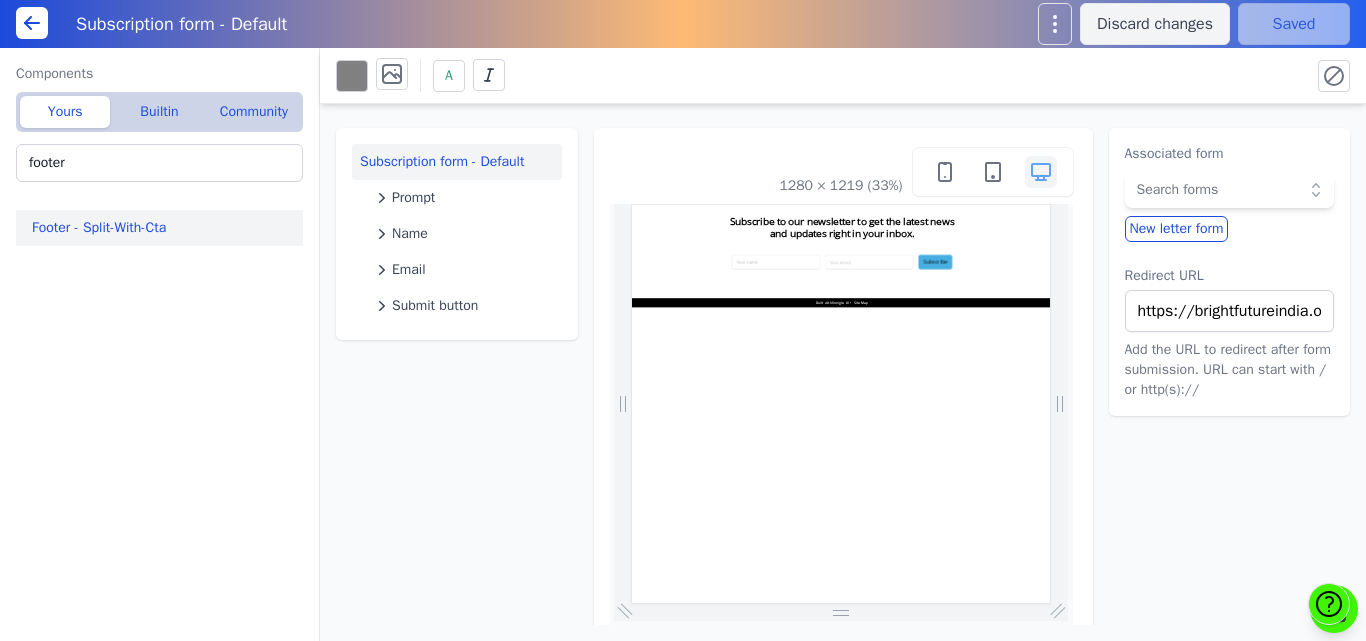 click on "Footer - Split-With-Cta" at bounding box center (163, 228) 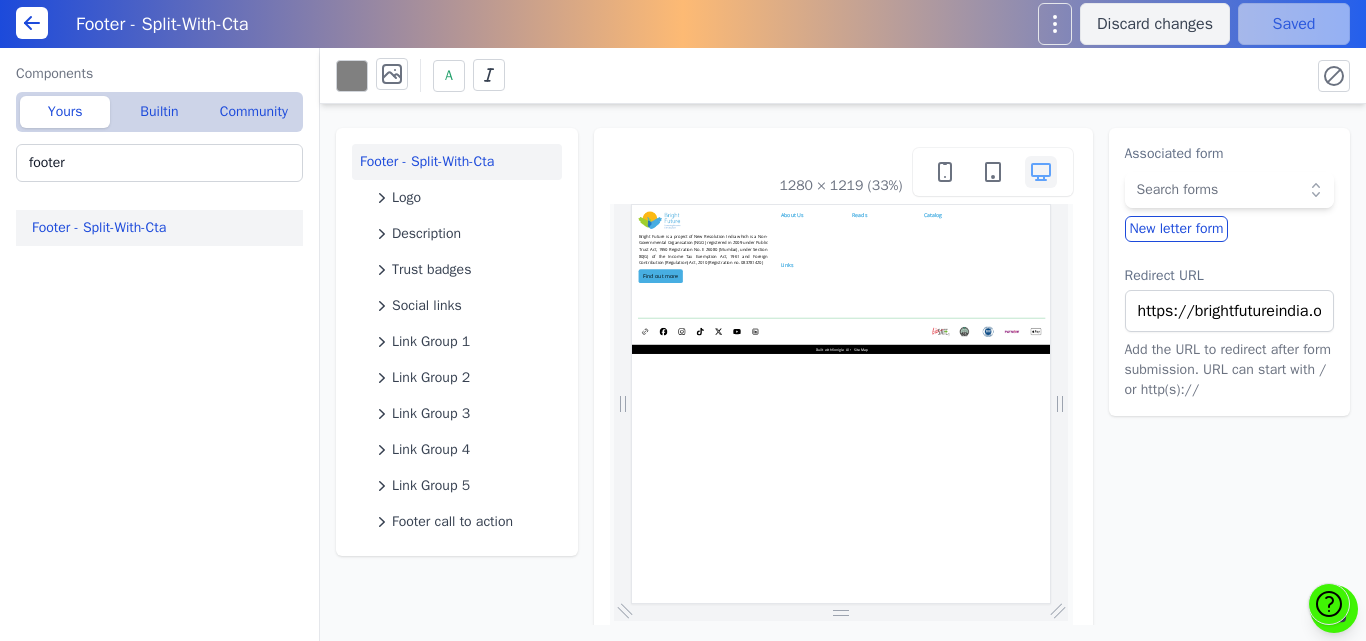scroll, scrollTop: 0, scrollLeft: 0, axis: both 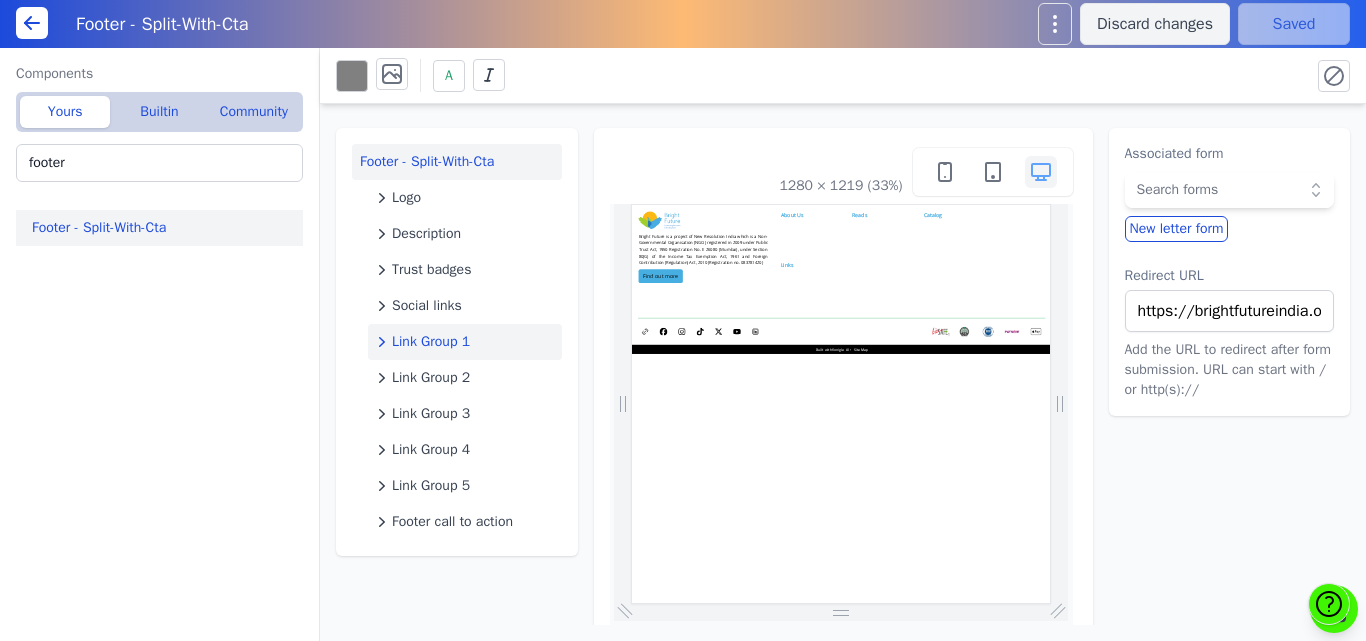 click on "Link Group 1" at bounding box center [431, 342] 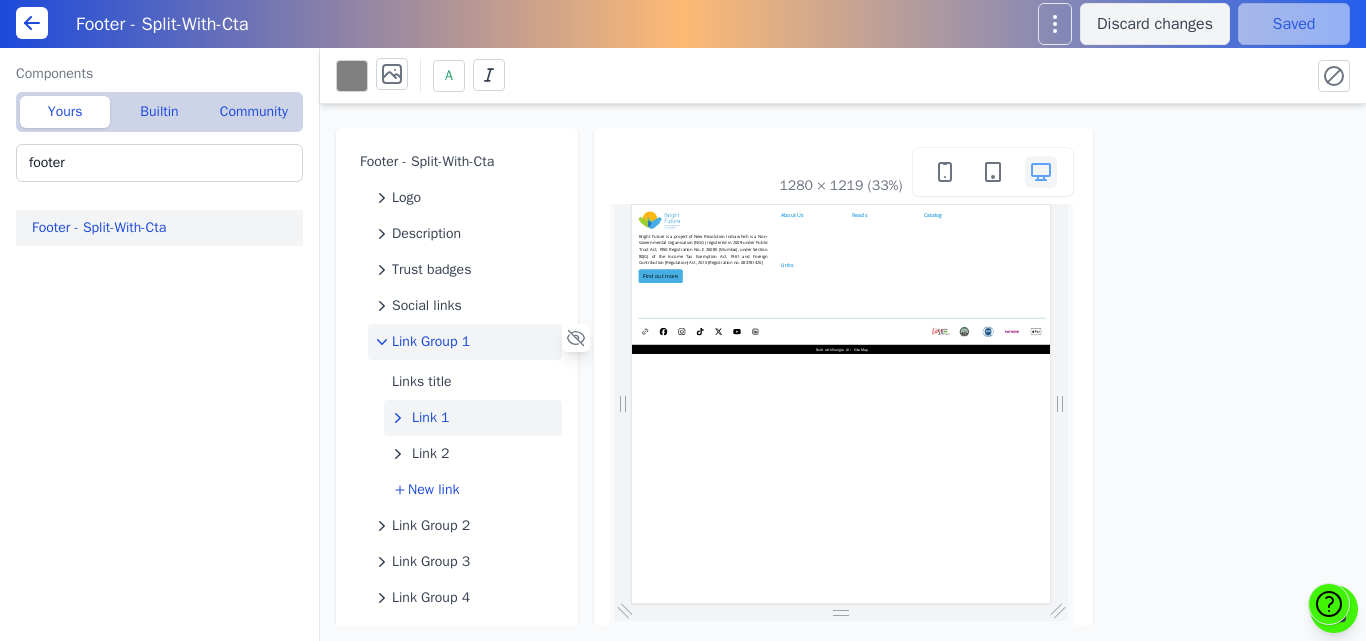 click on "Link 1" at bounding box center (431, 418) 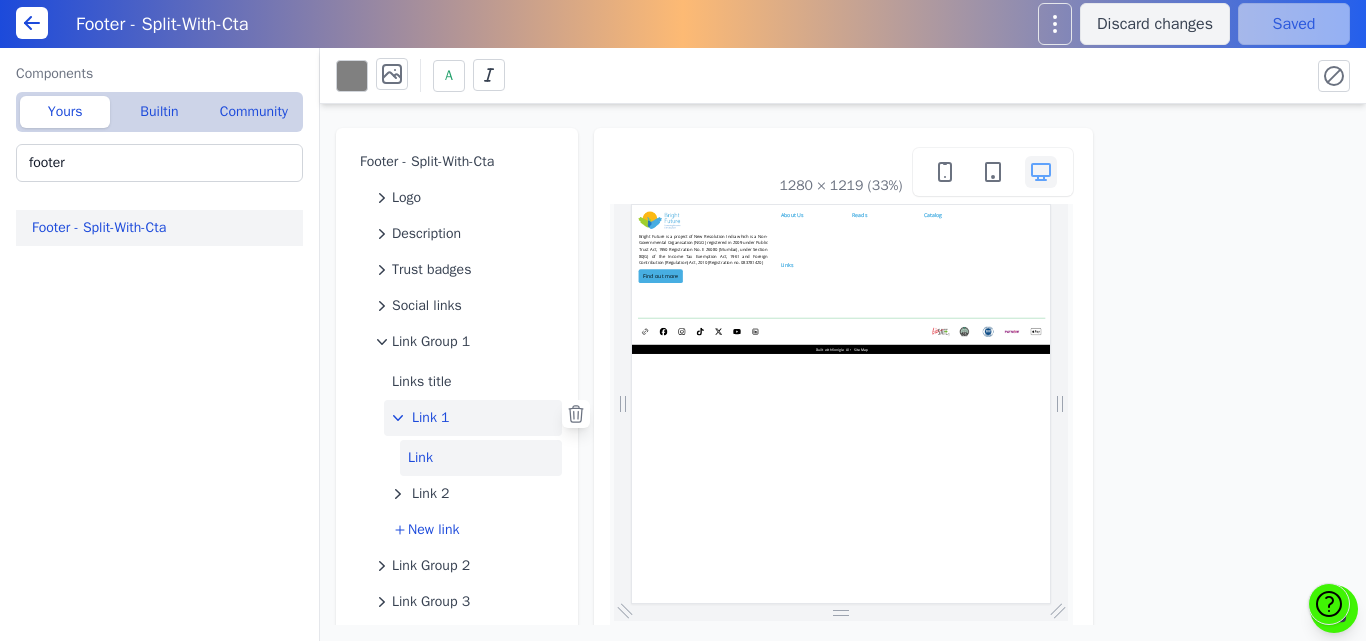 click on "Link" at bounding box center (481, 458) 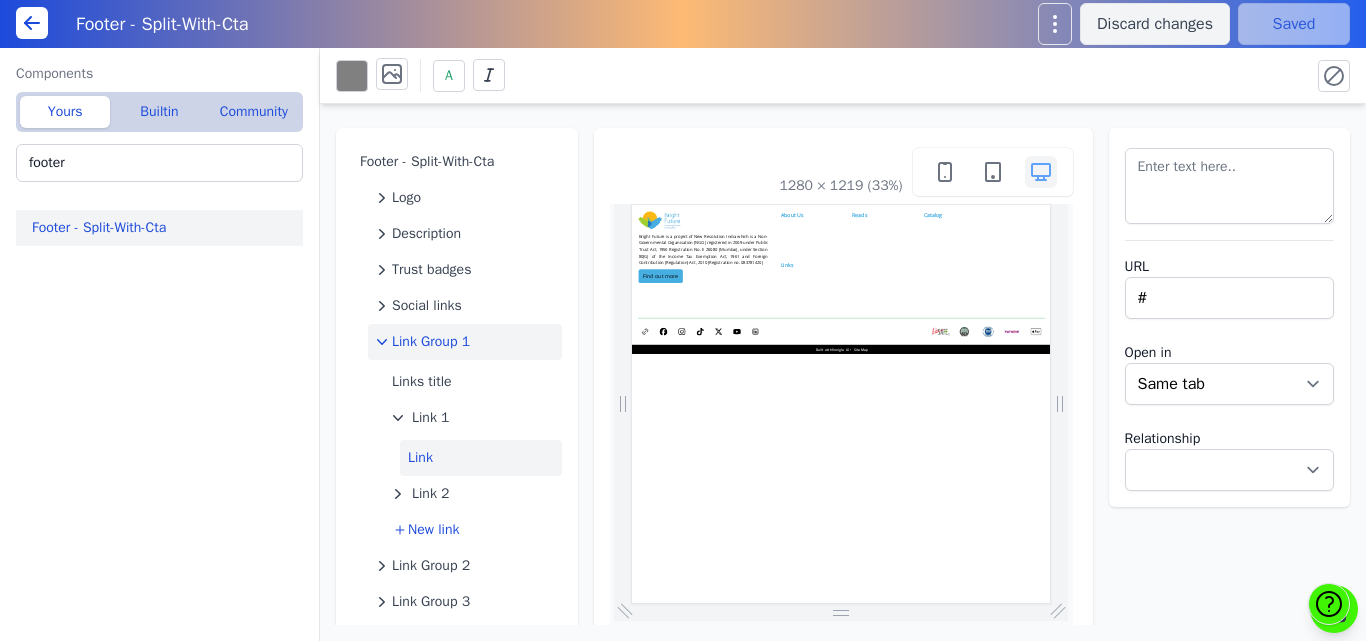 click on "Link Group 1" at bounding box center [431, 342] 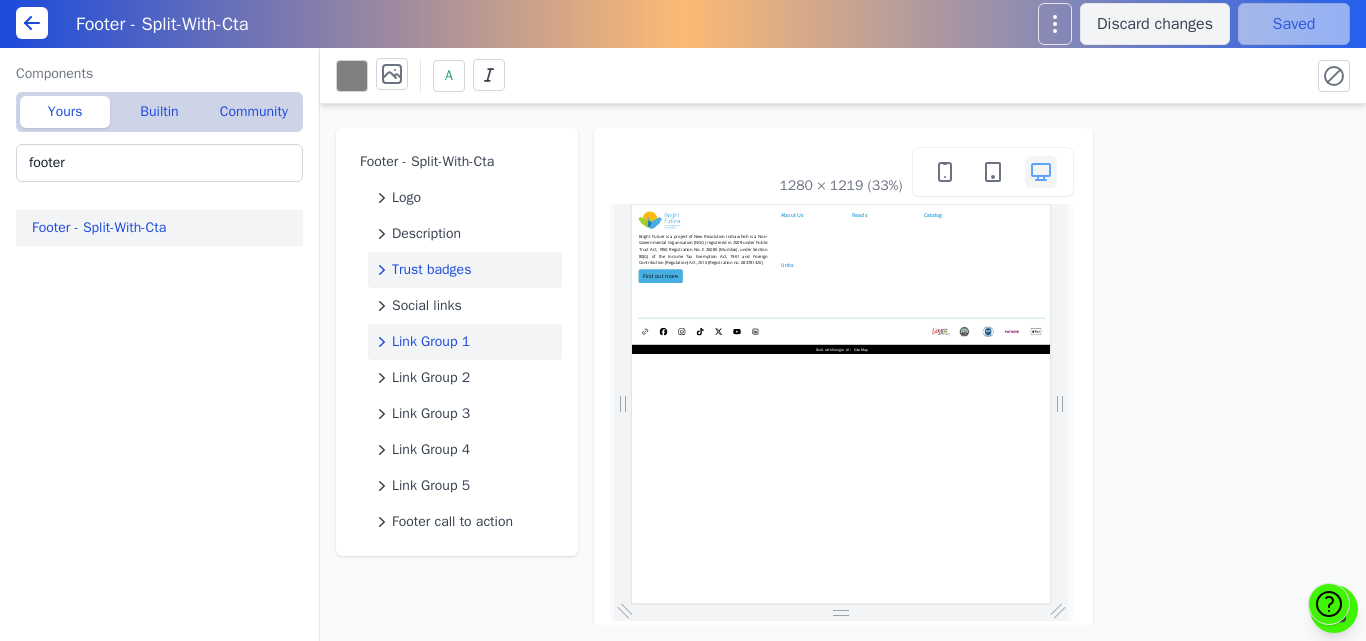 click on "Trust badges" at bounding box center (431, 270) 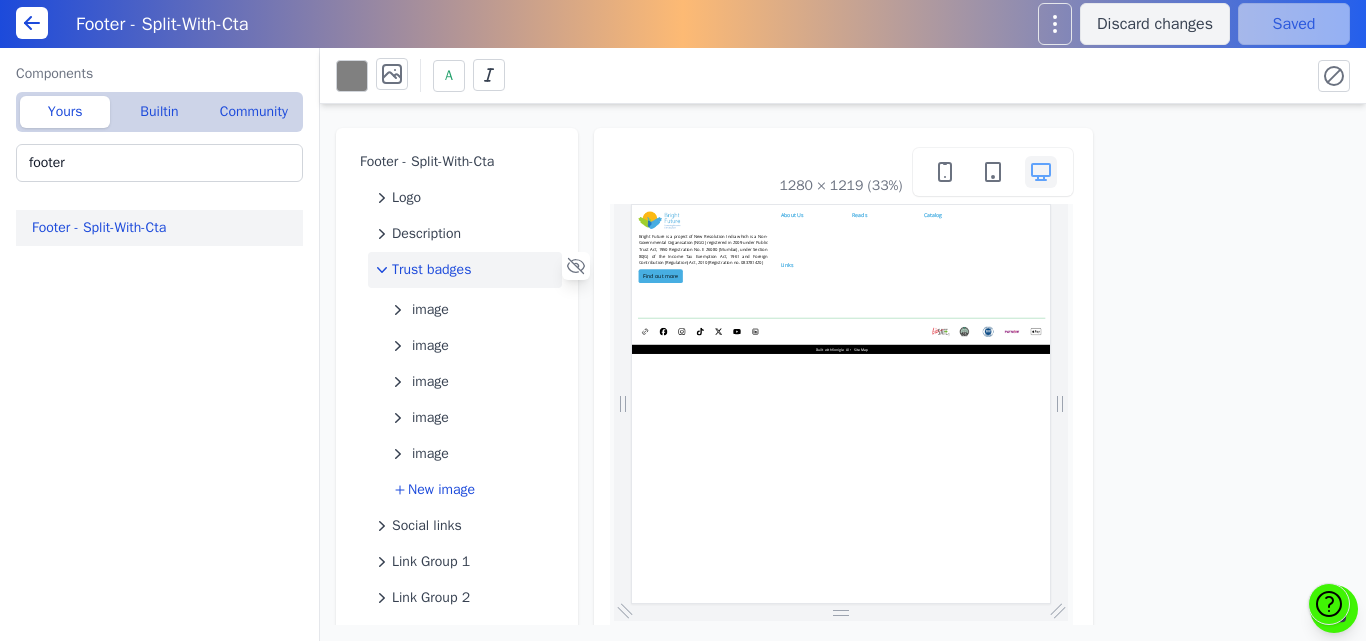 click on "Trust badges" at bounding box center [431, 270] 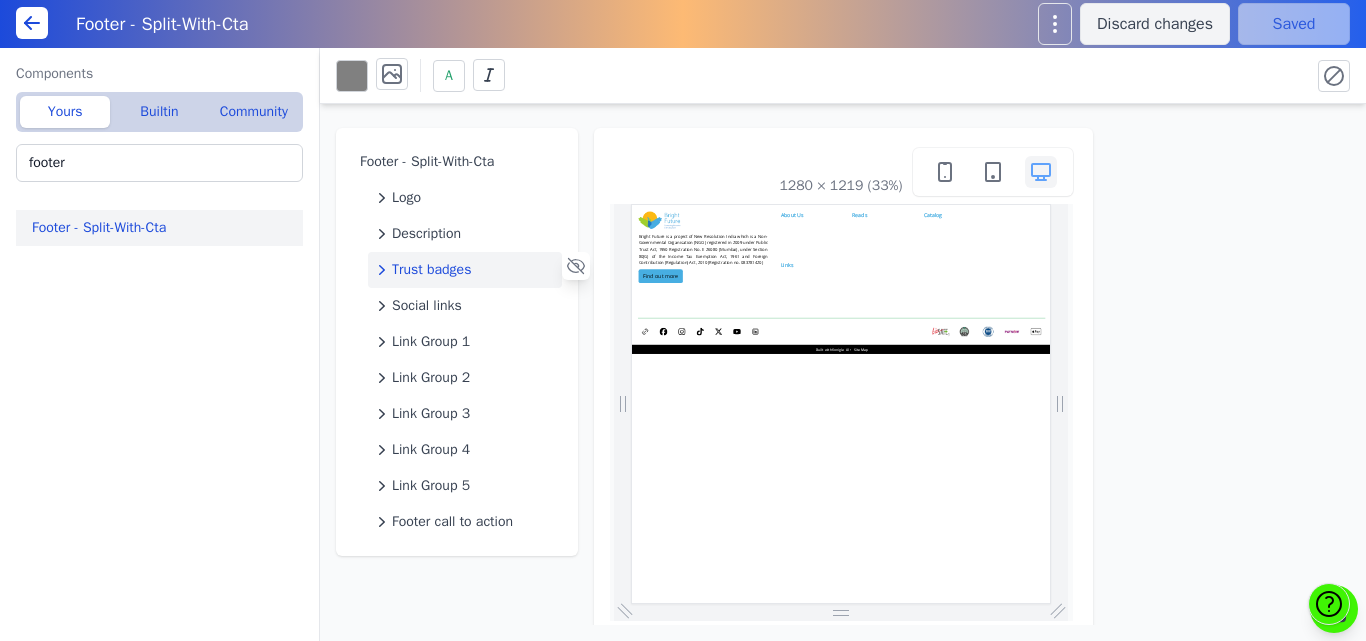 click on "Trust badges" at bounding box center [431, 270] 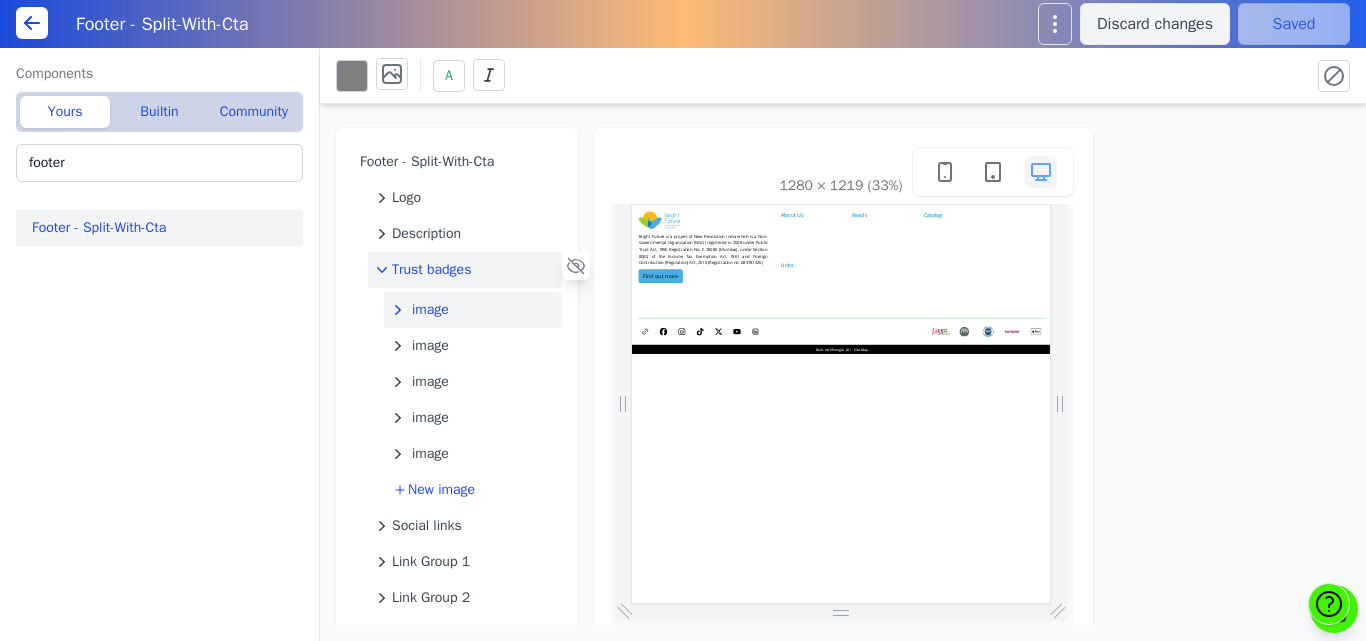 click on "image" at bounding box center (430, 310) 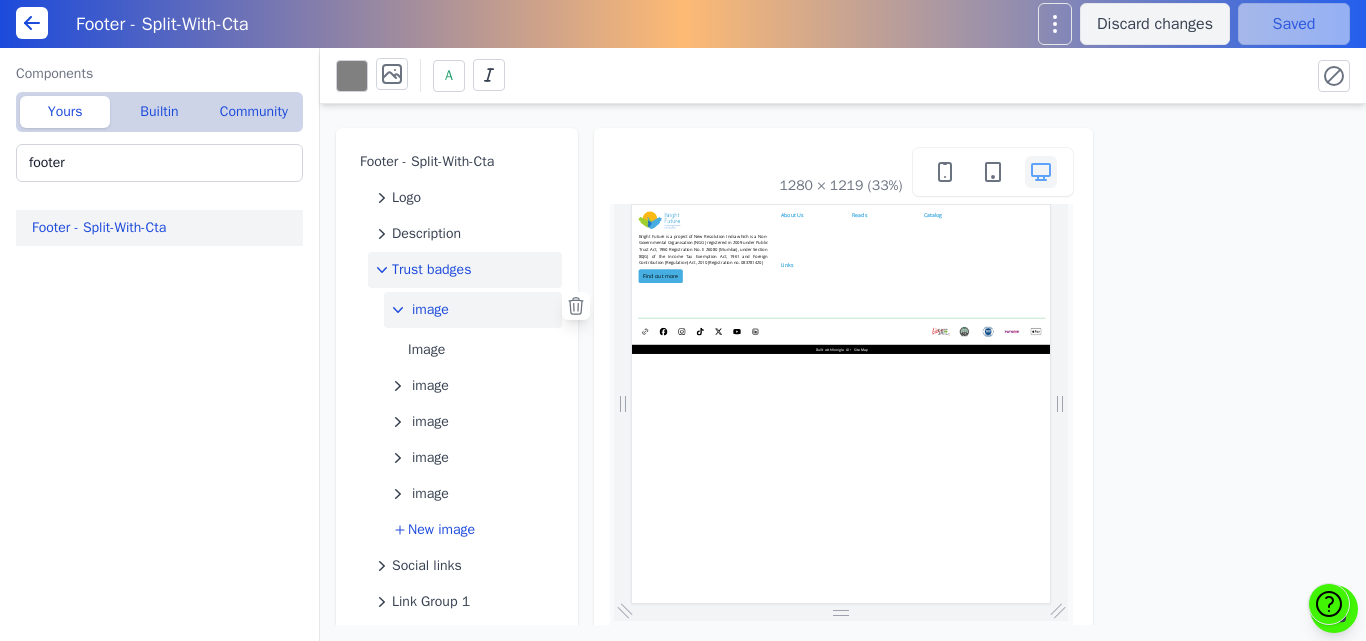 click on "Trust badges" at bounding box center [431, 270] 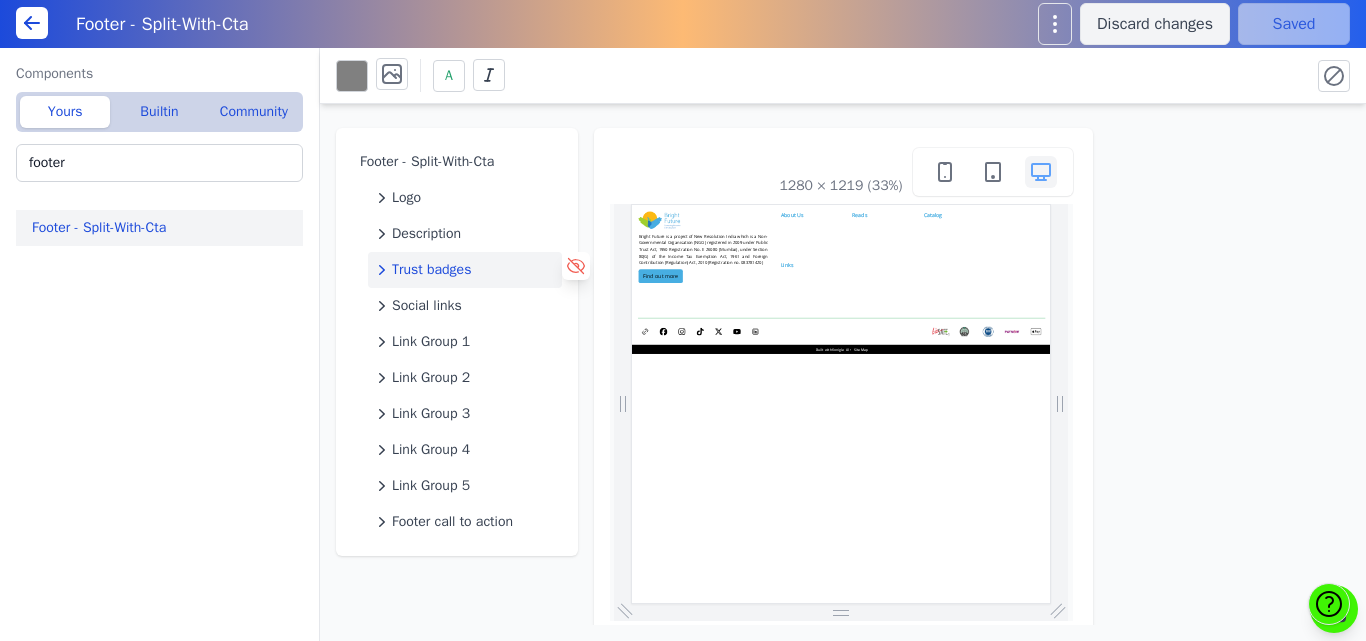 click 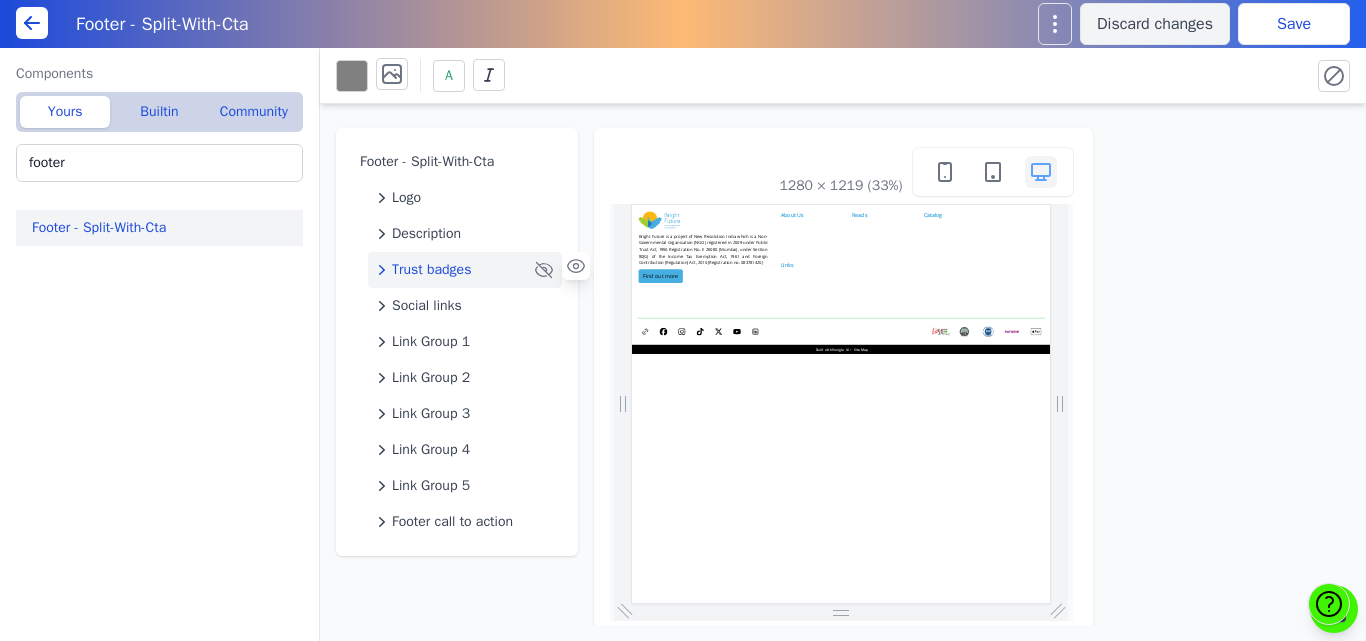 click on "Save" at bounding box center [1294, 24] 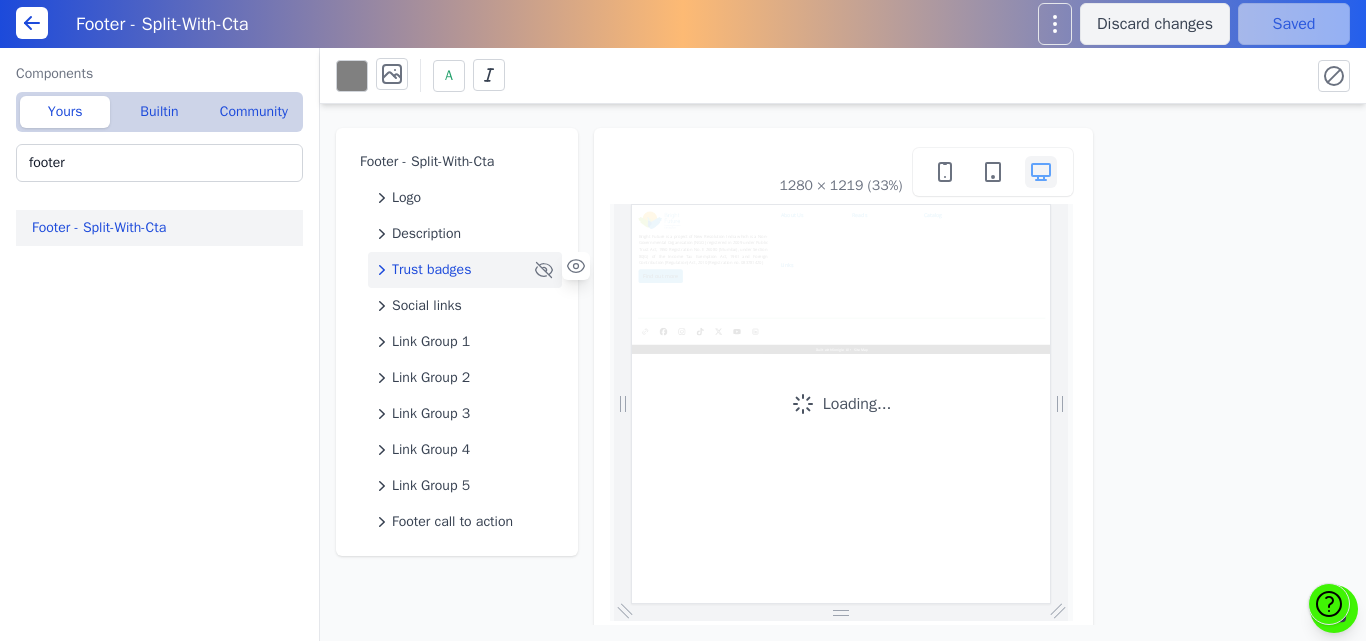 scroll, scrollTop: 0, scrollLeft: 0, axis: both 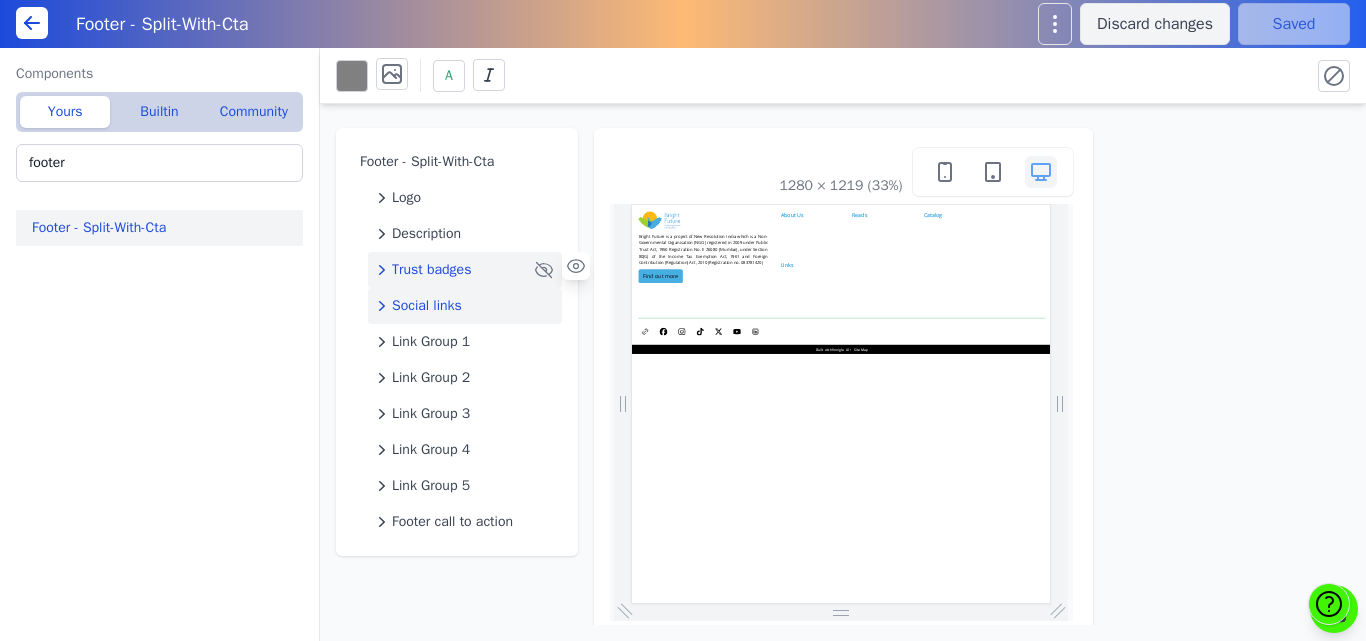 click on "Social links" at bounding box center [427, 306] 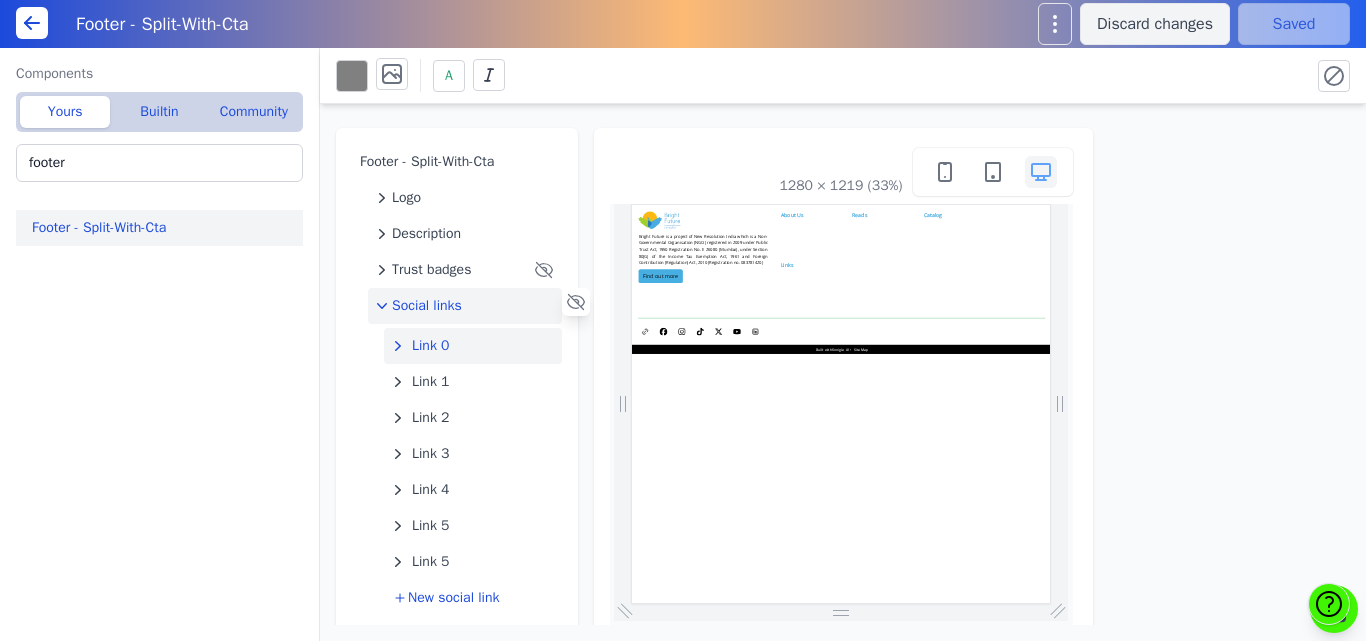 click on "Link 0" at bounding box center (431, 346) 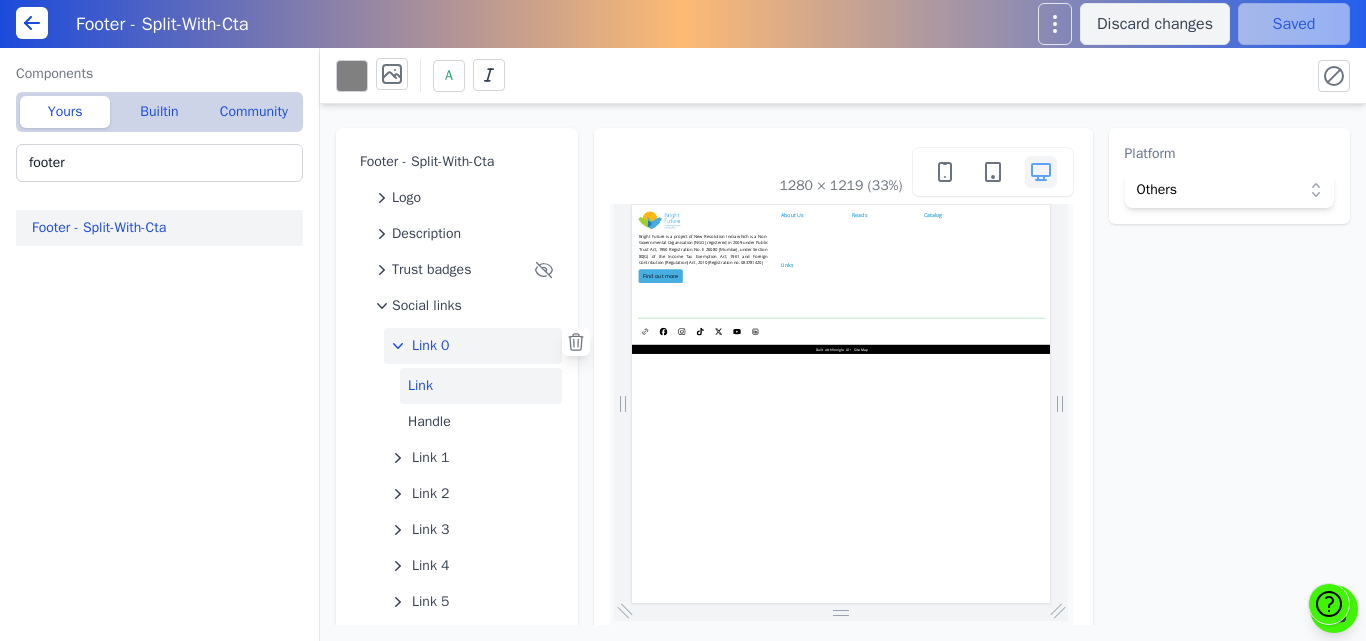 click on "Link" at bounding box center [481, 386] 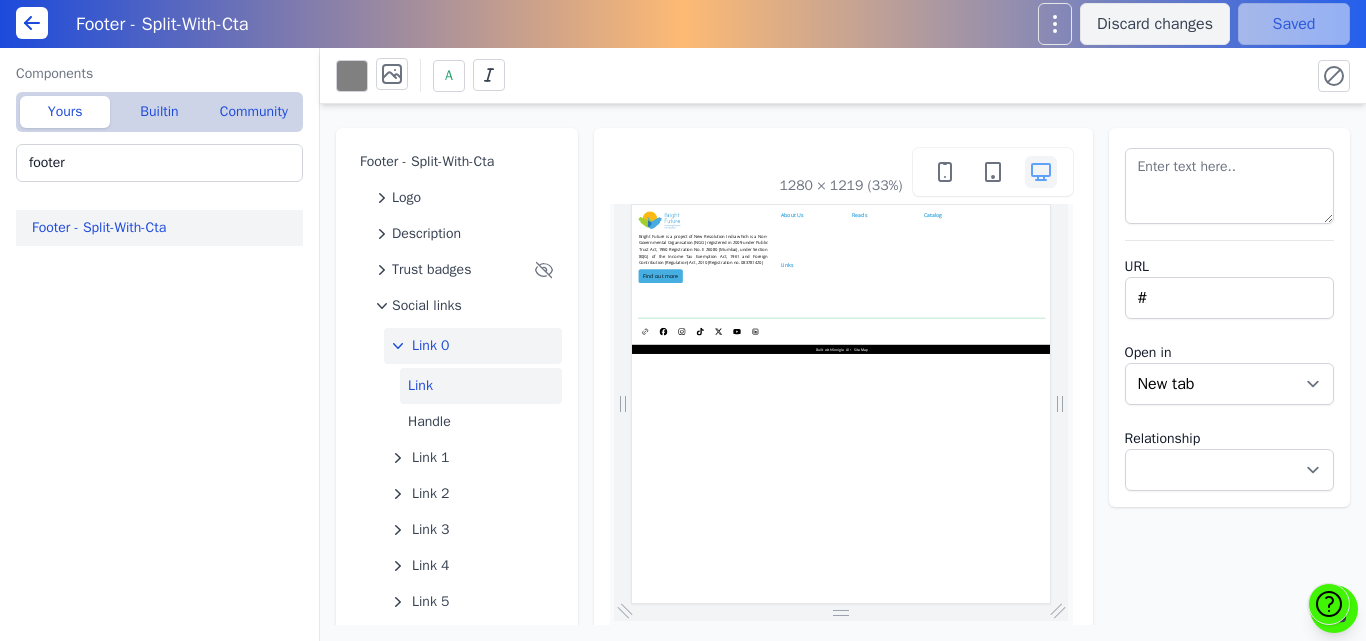 click on "Link 0" at bounding box center [431, 346] 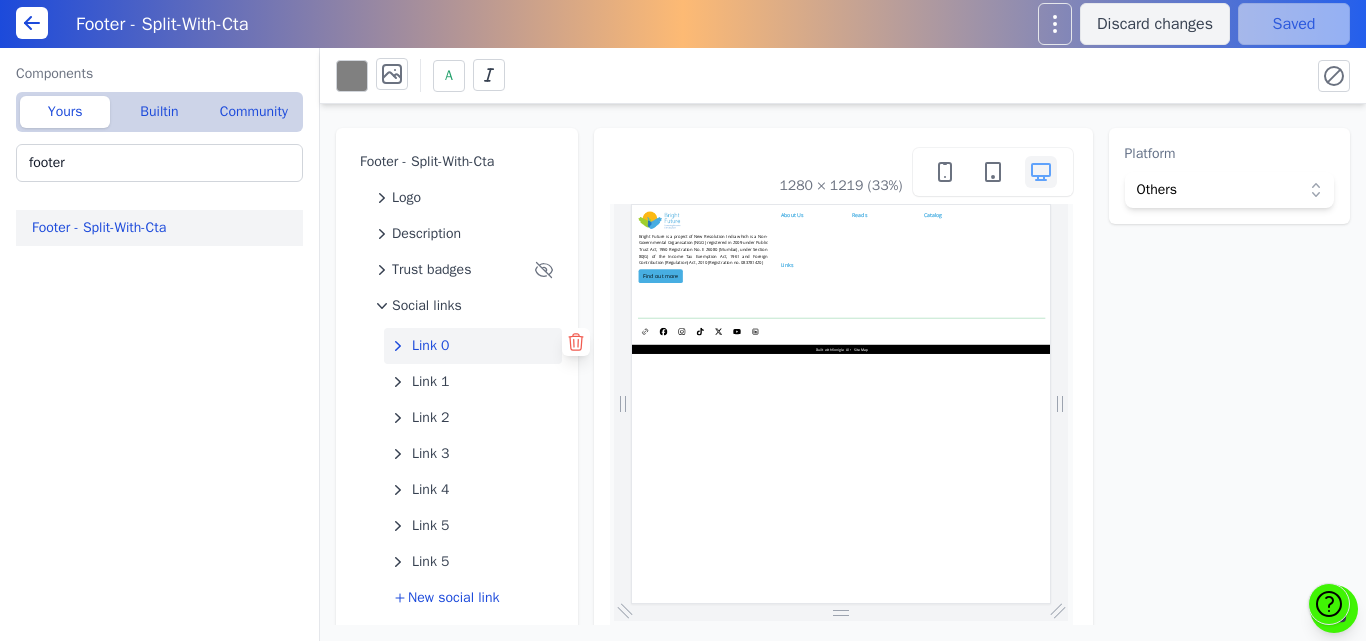 click 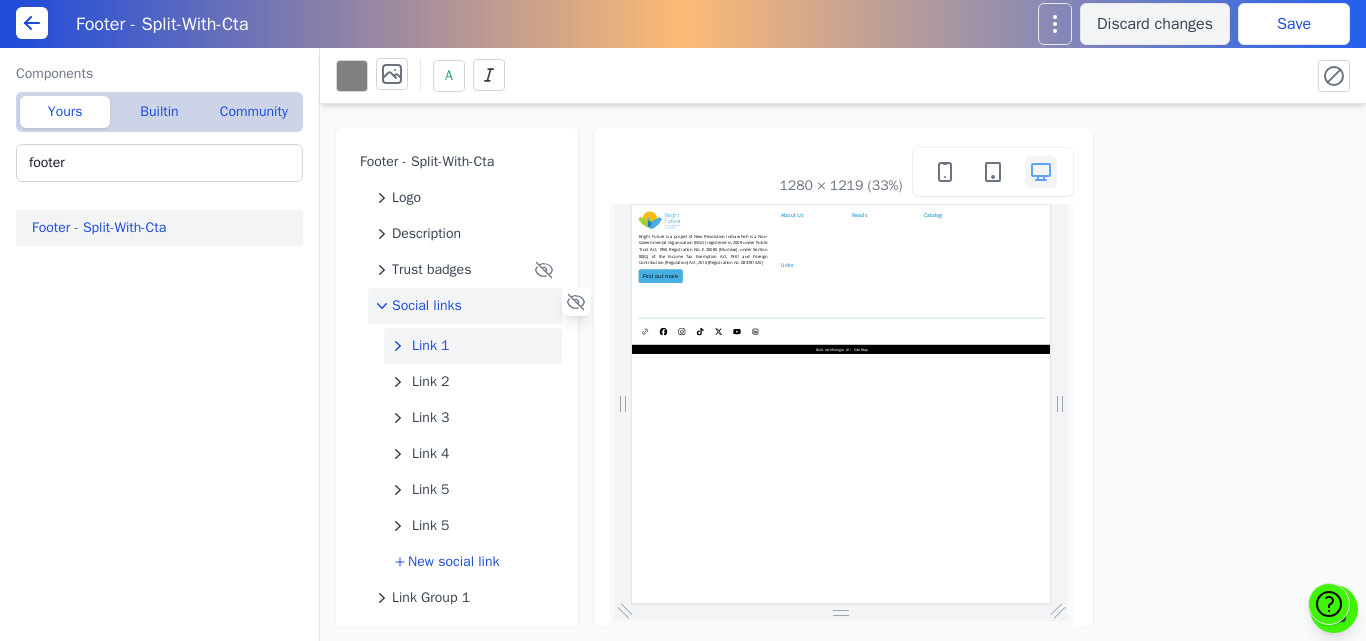 click on "Link 1" at bounding box center (431, 346) 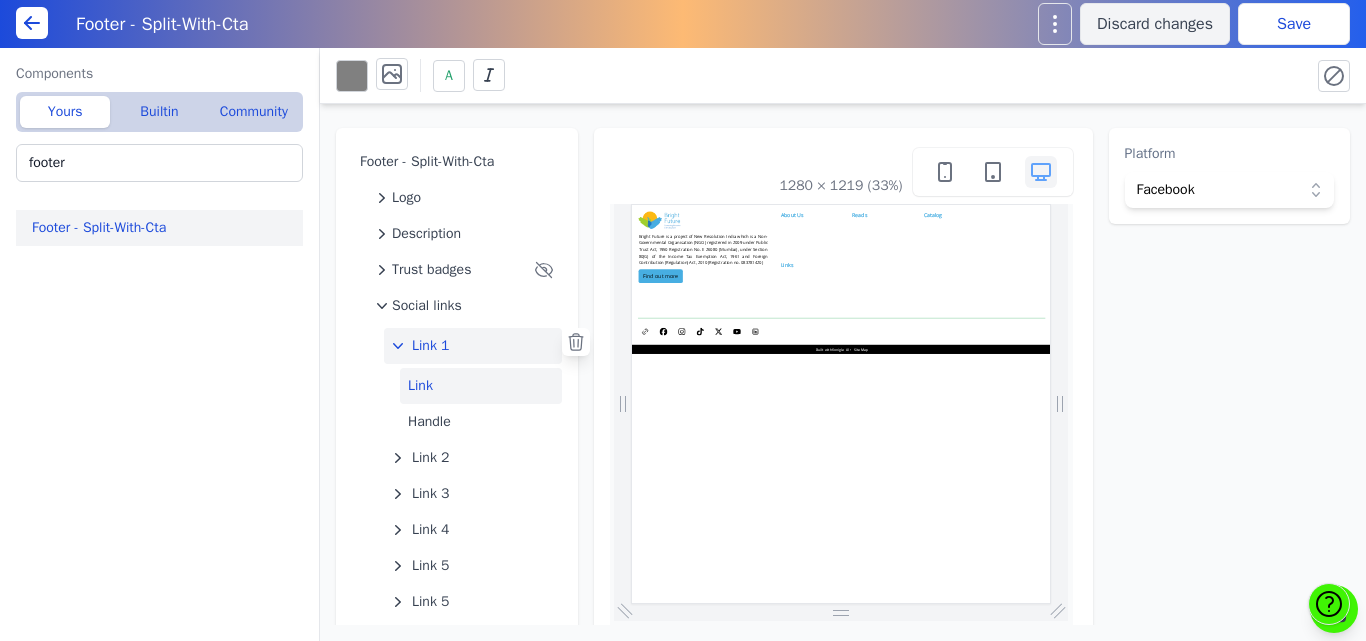 click on "Link" at bounding box center (481, 386) 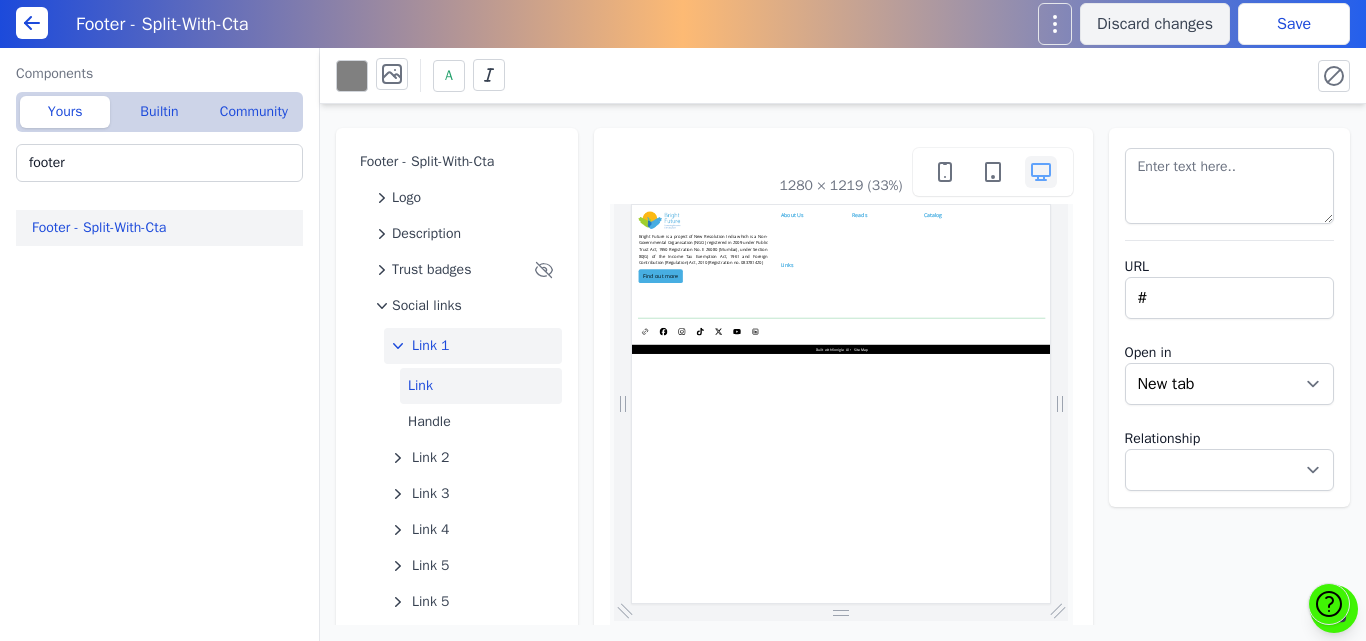 click on "Link 1" at bounding box center (431, 346) 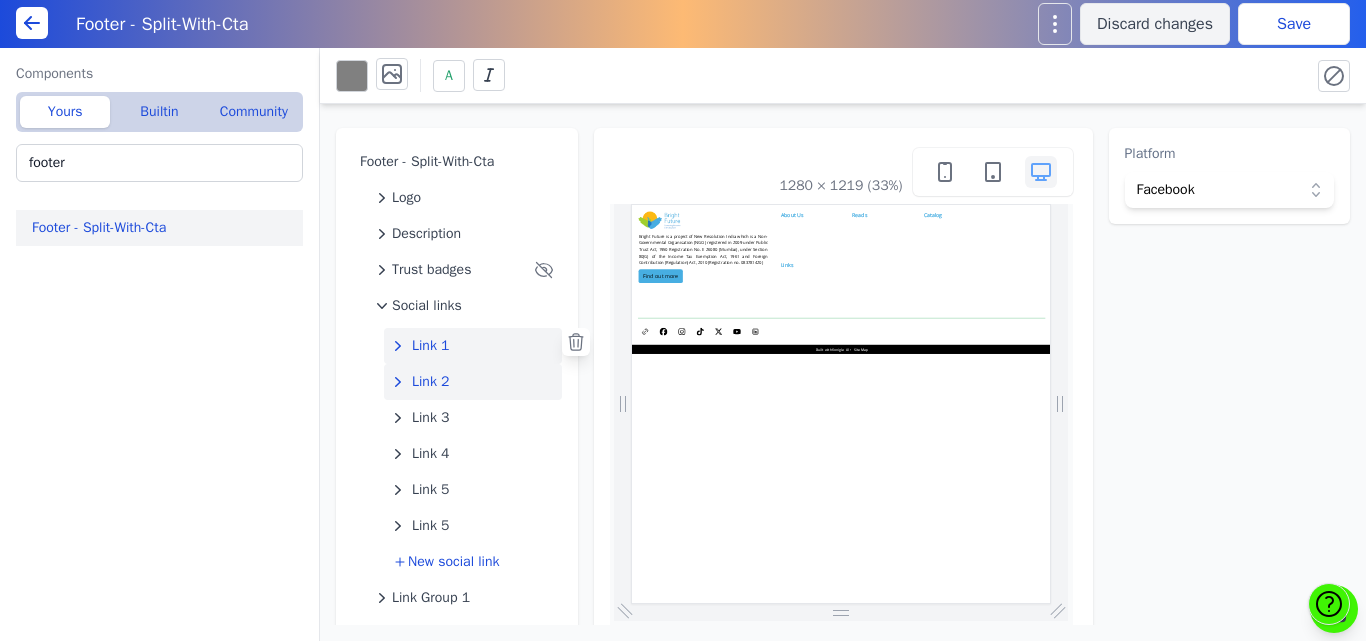 click on "Link 2" at bounding box center [431, 382] 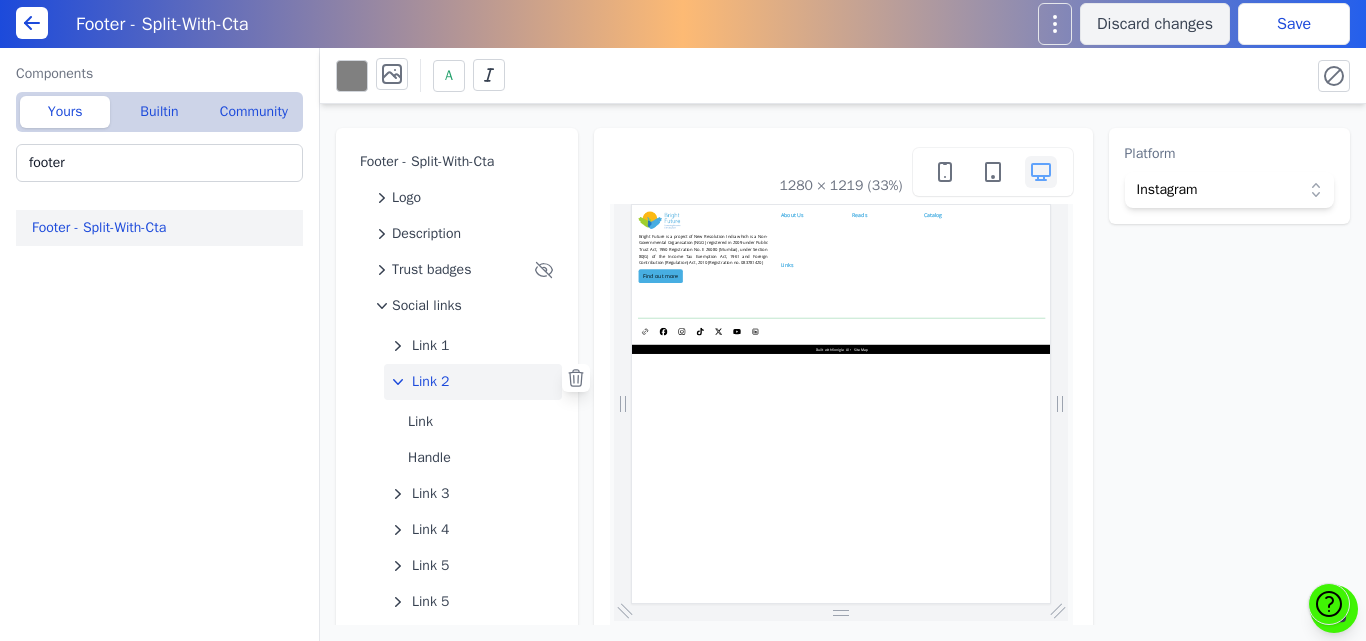click on "Link 2" at bounding box center [431, 382] 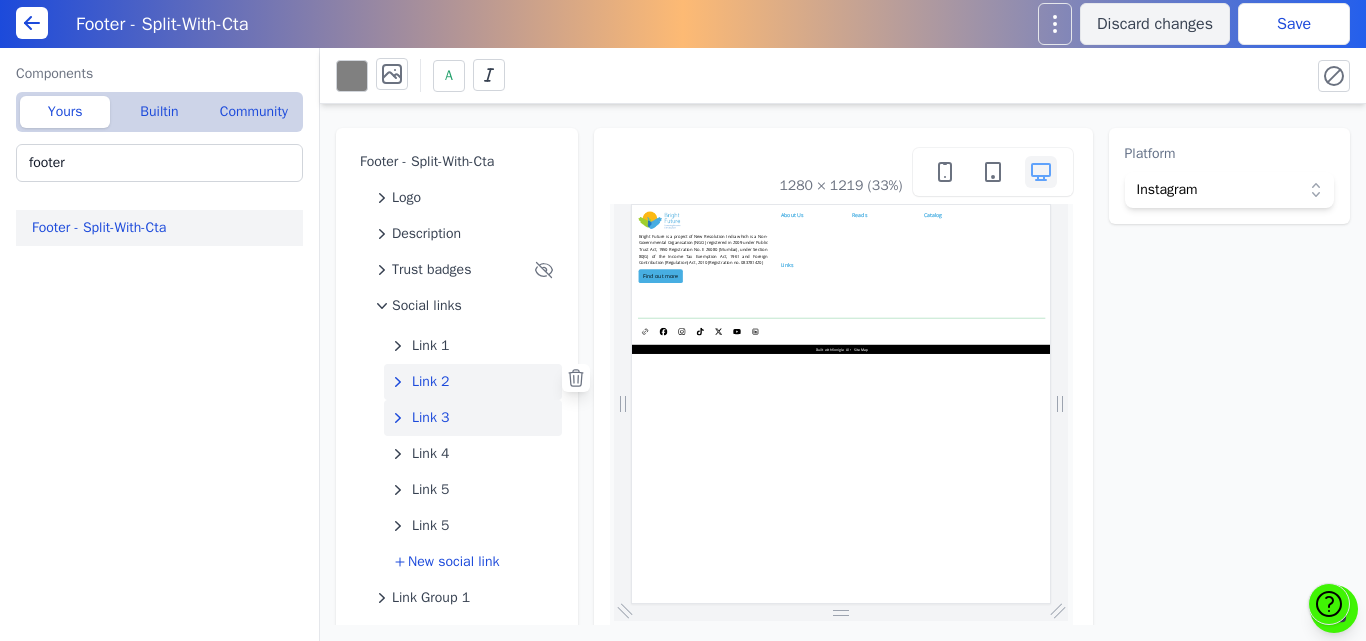 click on "Link 3" at bounding box center [431, 418] 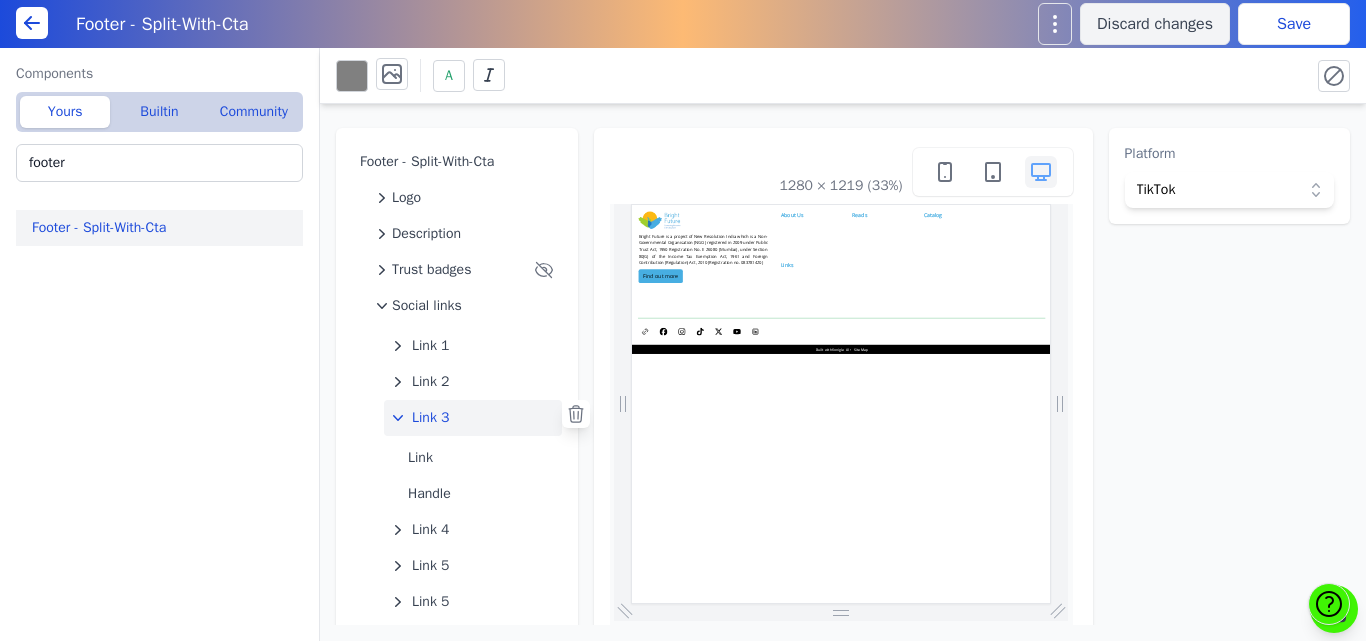 click on "Link 3" at bounding box center (431, 418) 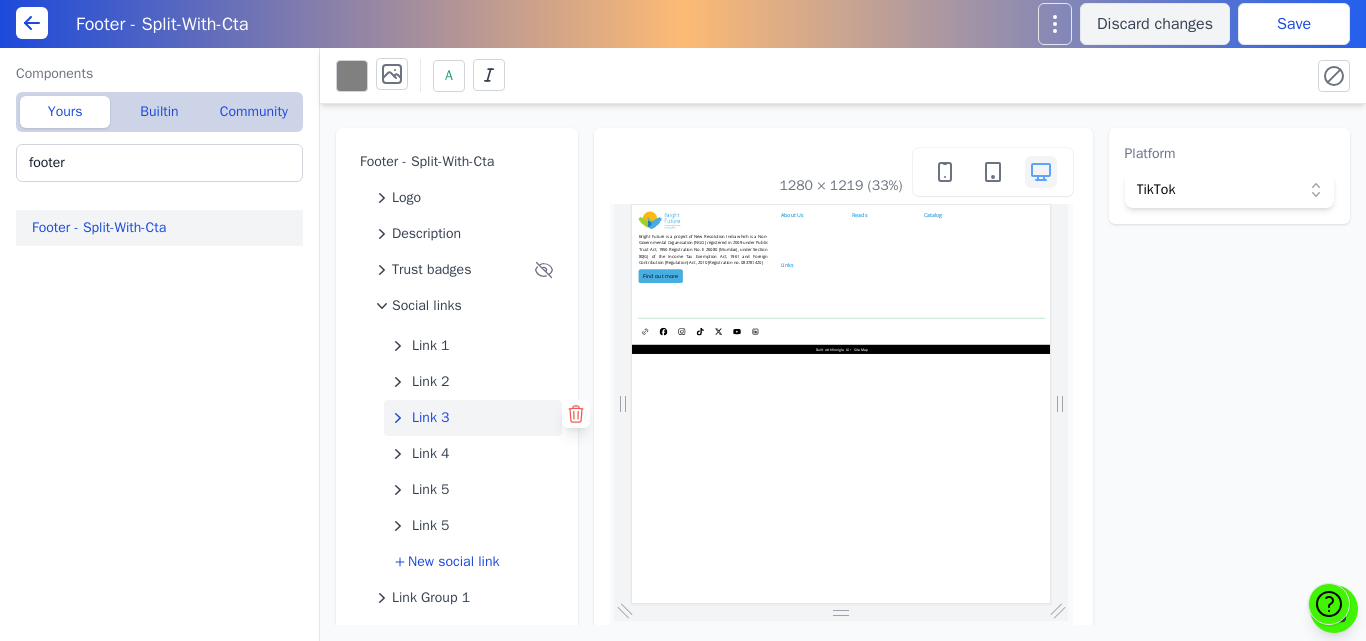 click 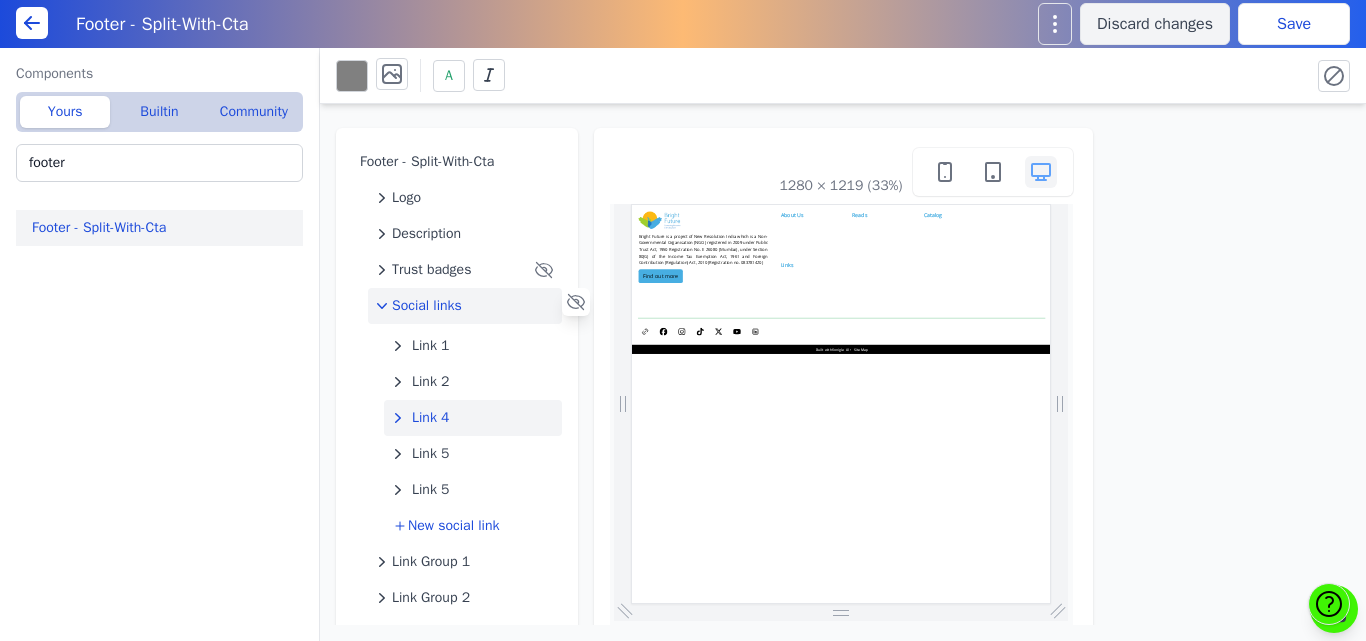 click on "Link 4" at bounding box center (431, 418) 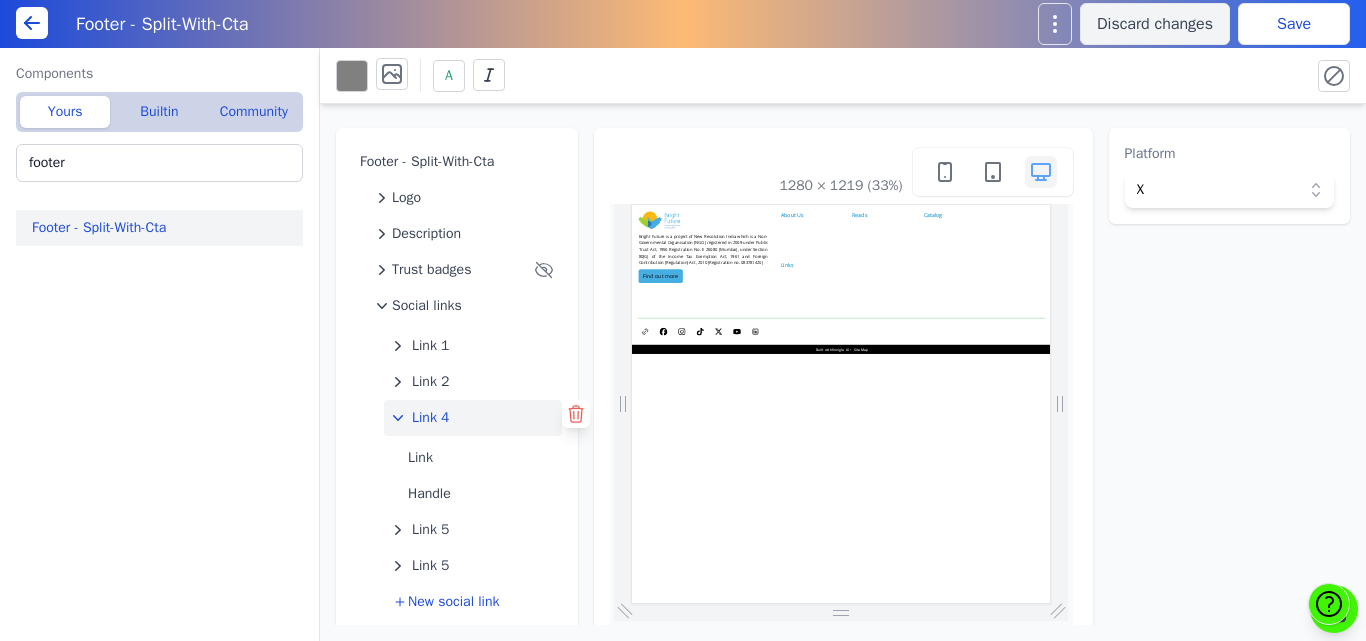 click 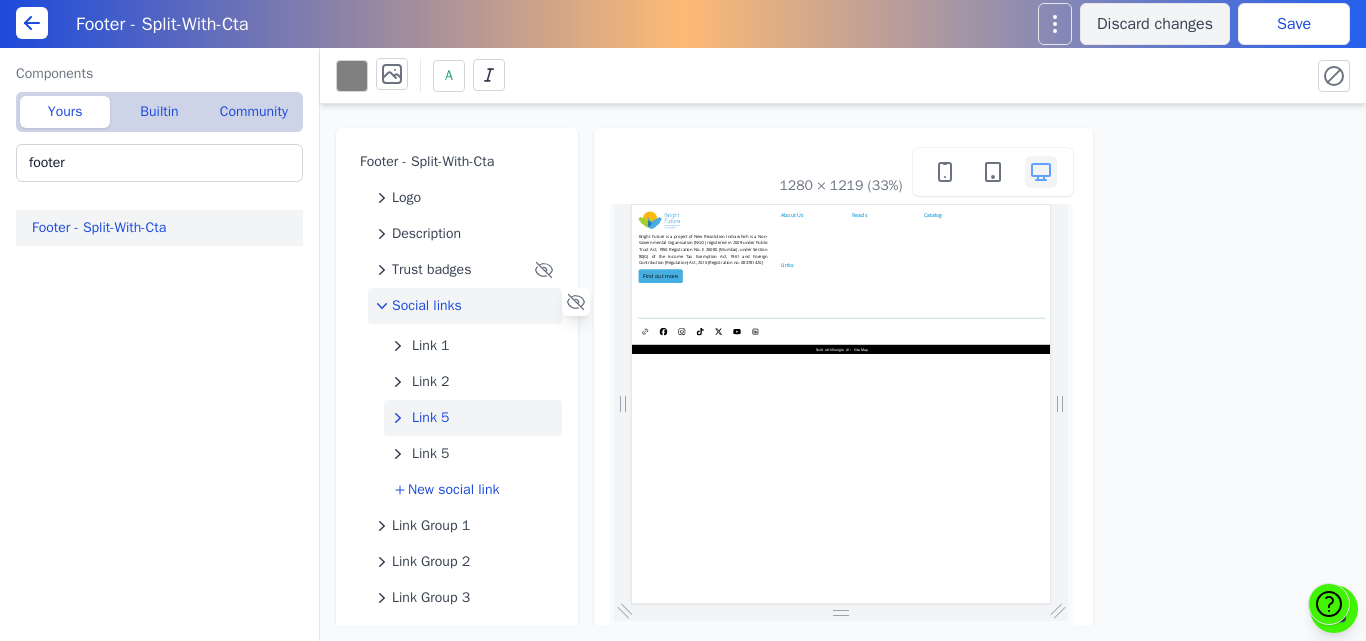 click on "Link 5" at bounding box center (431, 418) 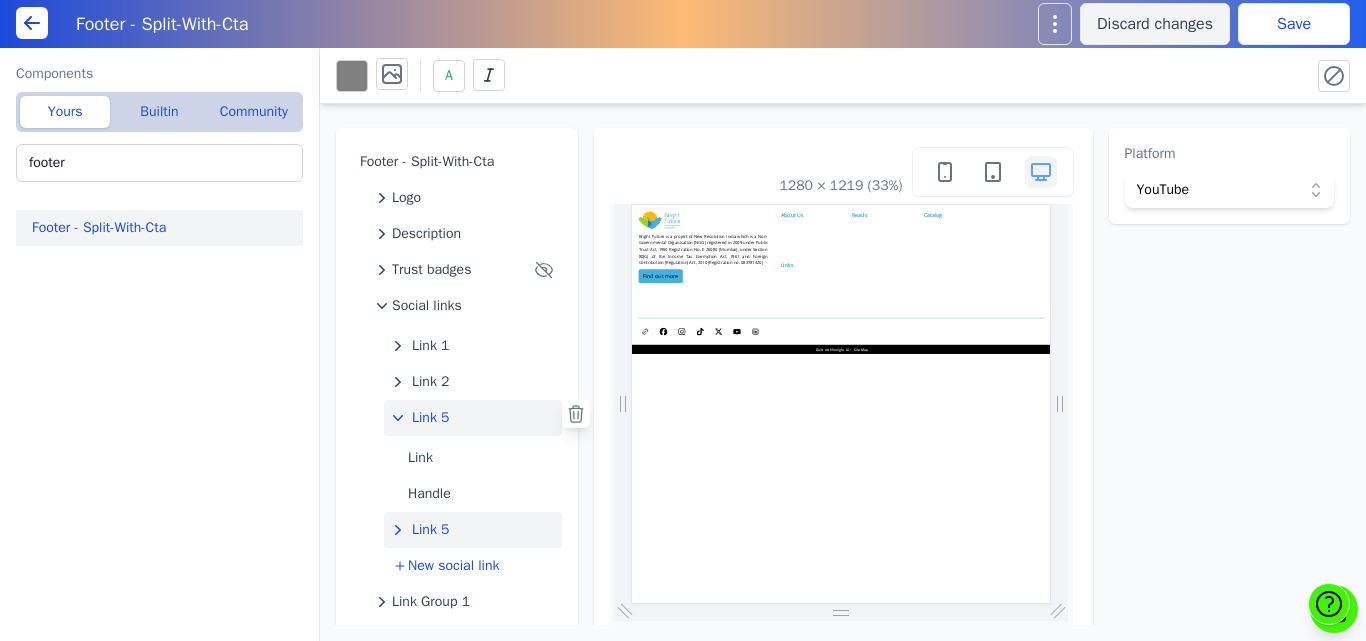 click on "Link 5" at bounding box center (431, 530) 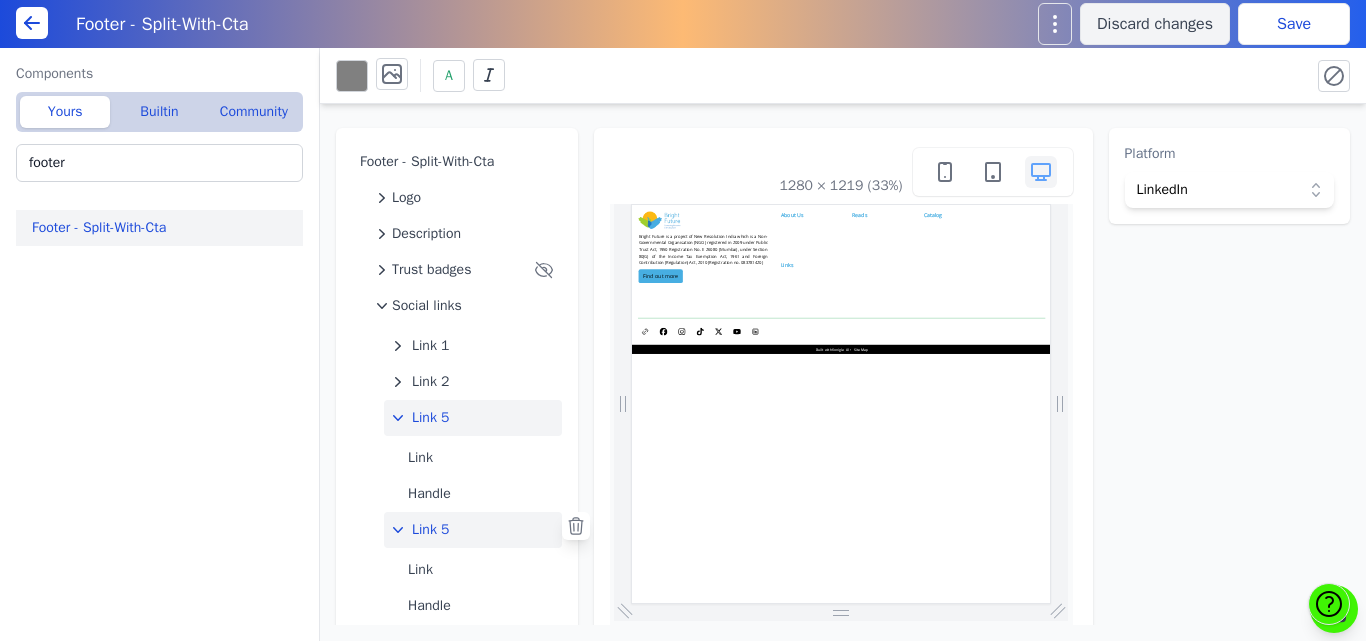 click on "Link 5" at bounding box center (431, 418) 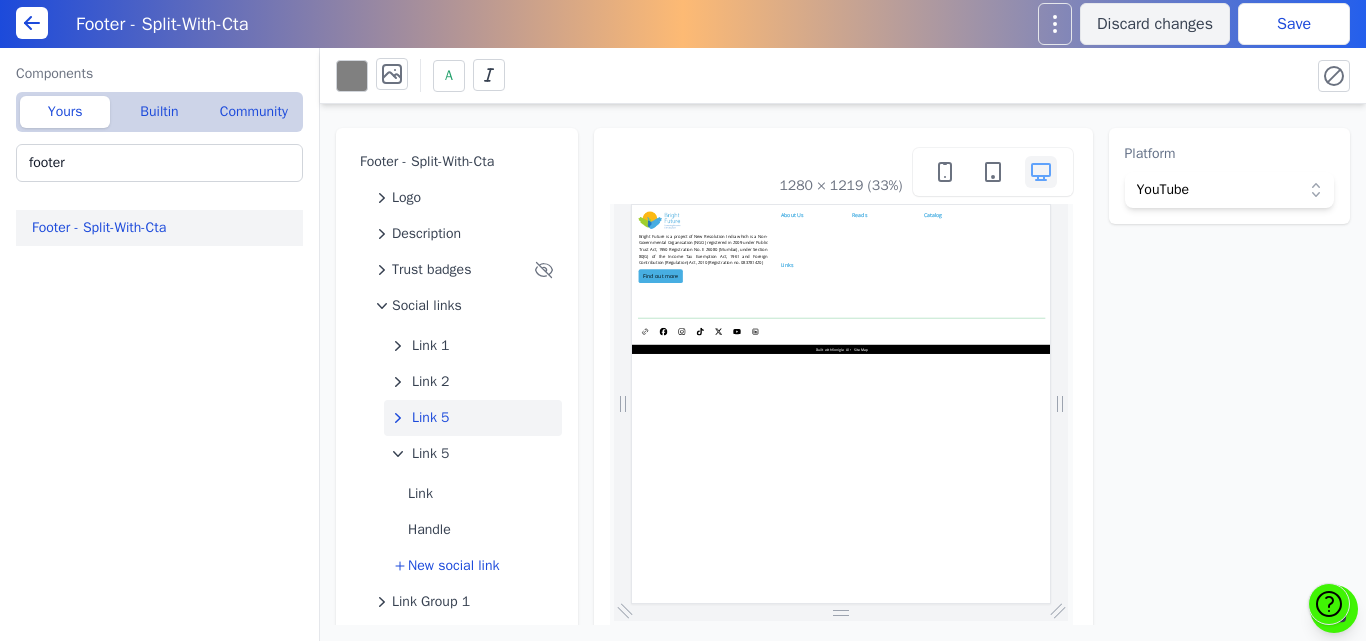 click on "Save" at bounding box center (1294, 24) 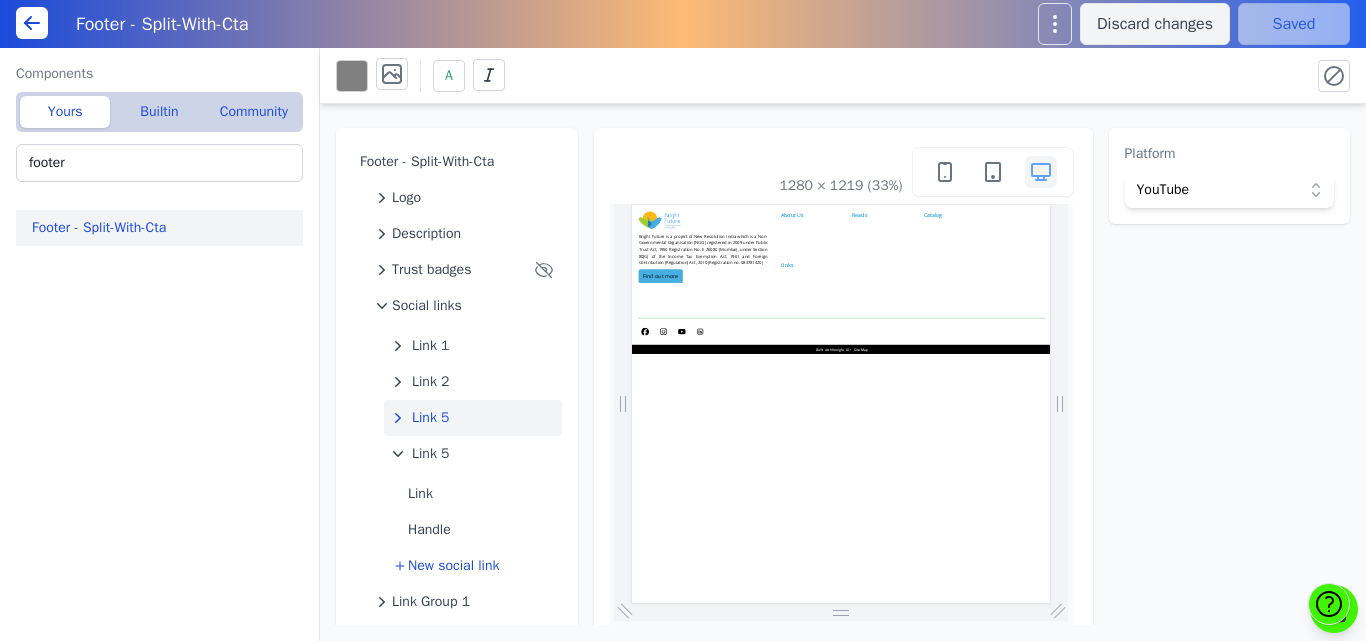 scroll, scrollTop: 0, scrollLeft: 0, axis: both 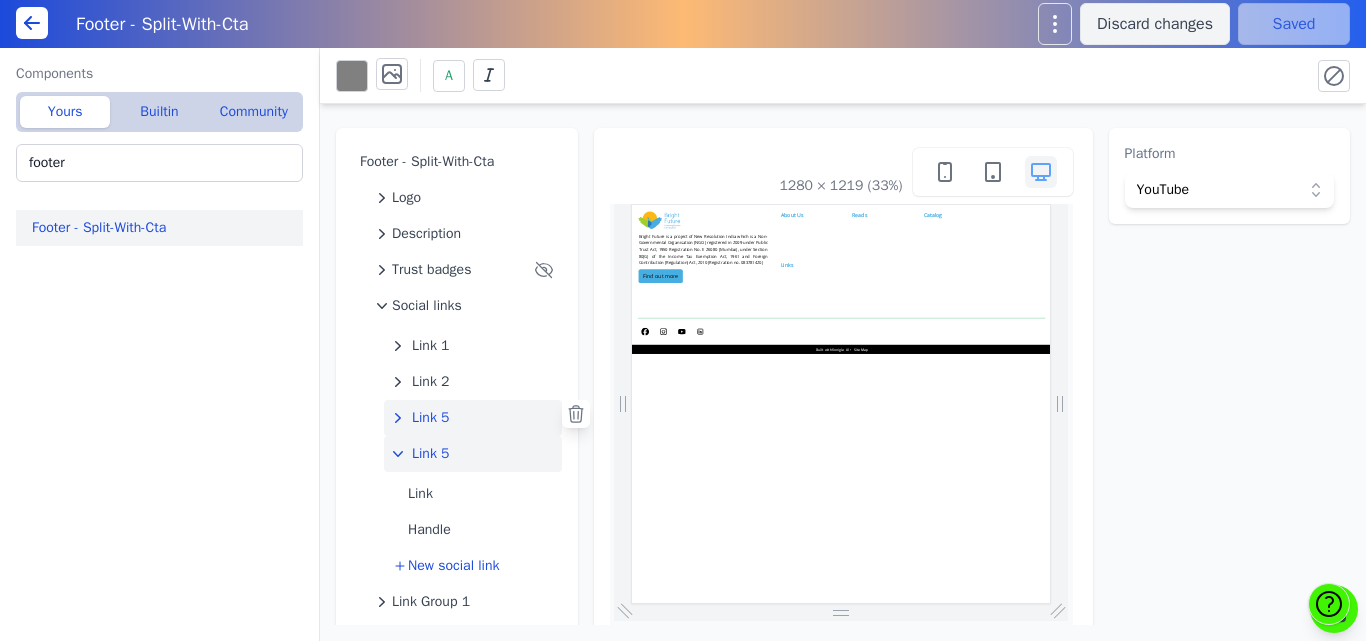 click on "Link 5" at bounding box center [431, 454] 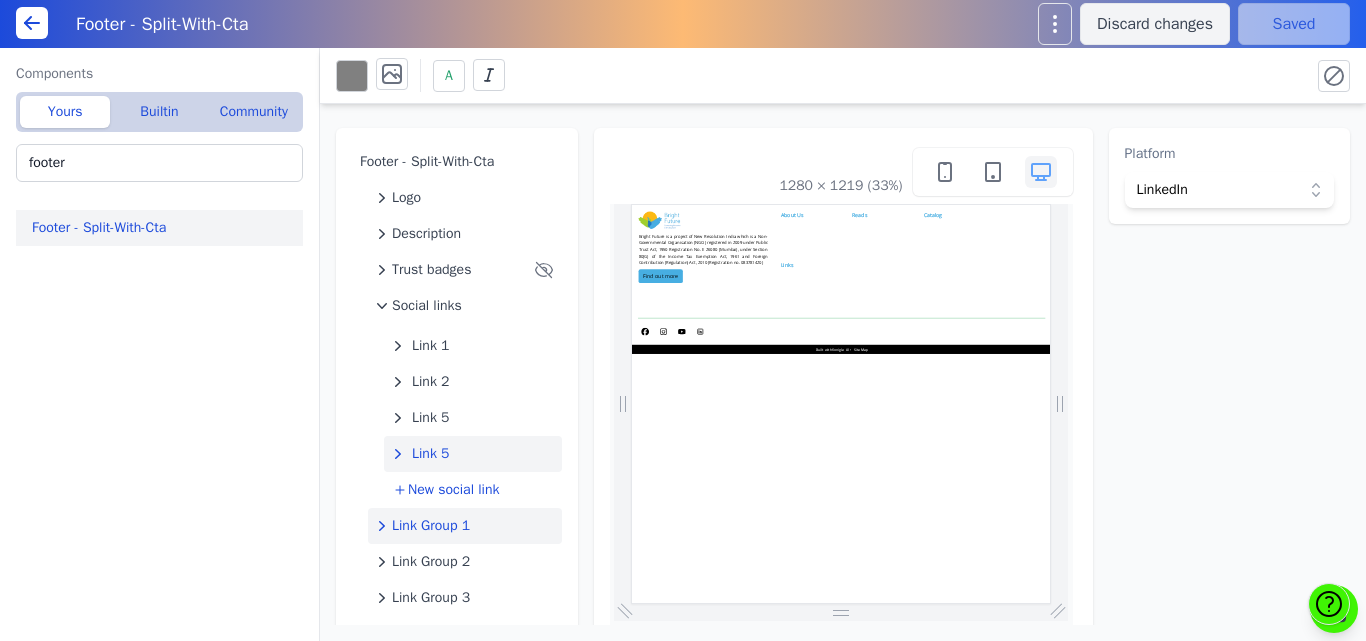 click on "Link Group 1" at bounding box center [431, 526] 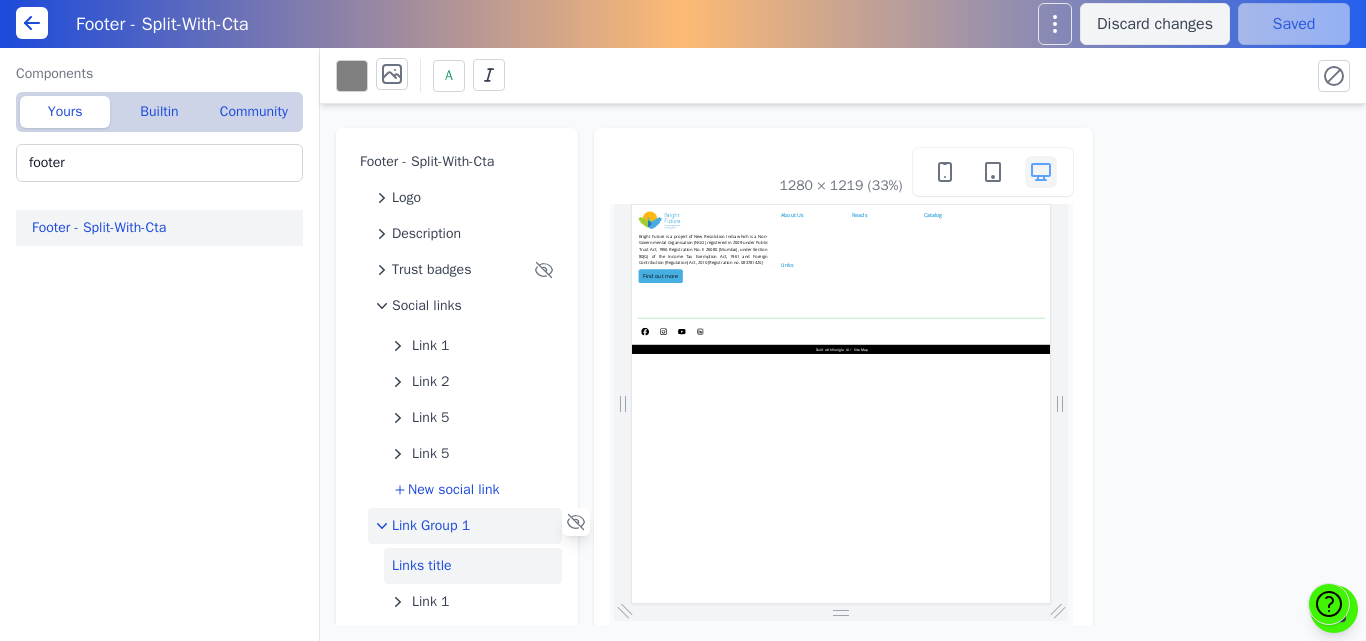 click on "Links title" at bounding box center (473, 566) 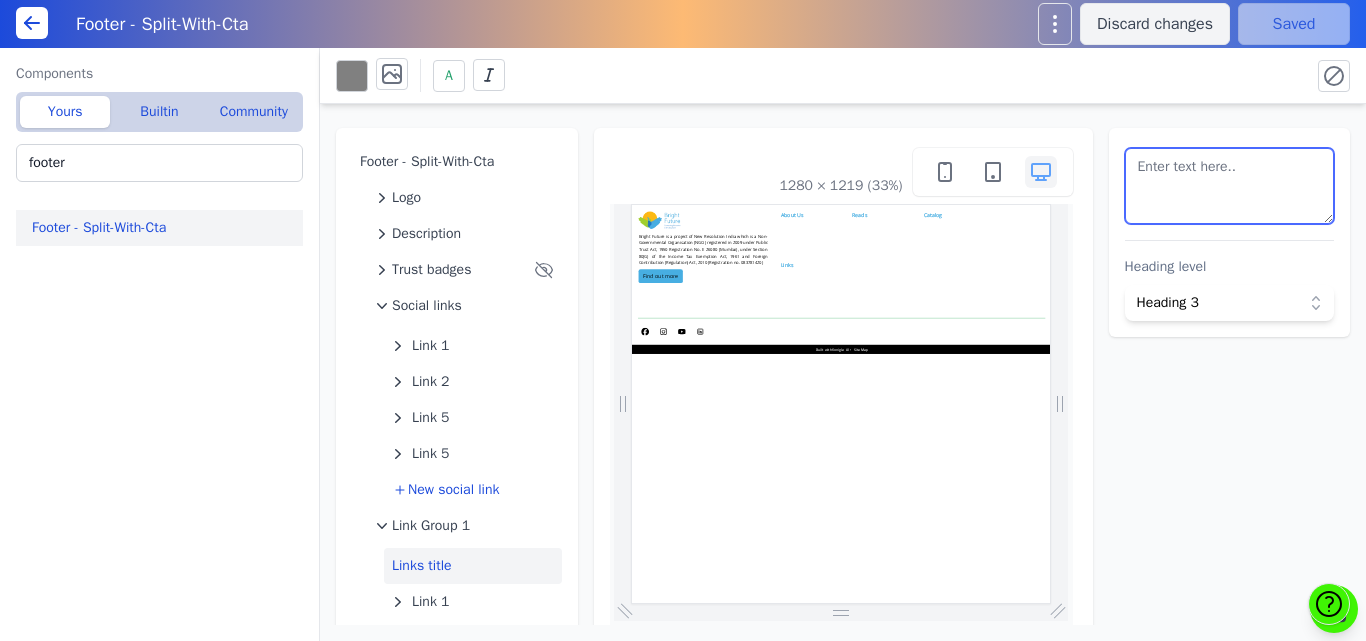 drag, startPoint x: 1200, startPoint y: 165, endPoint x: 1118, endPoint y: 166, distance: 82.006096 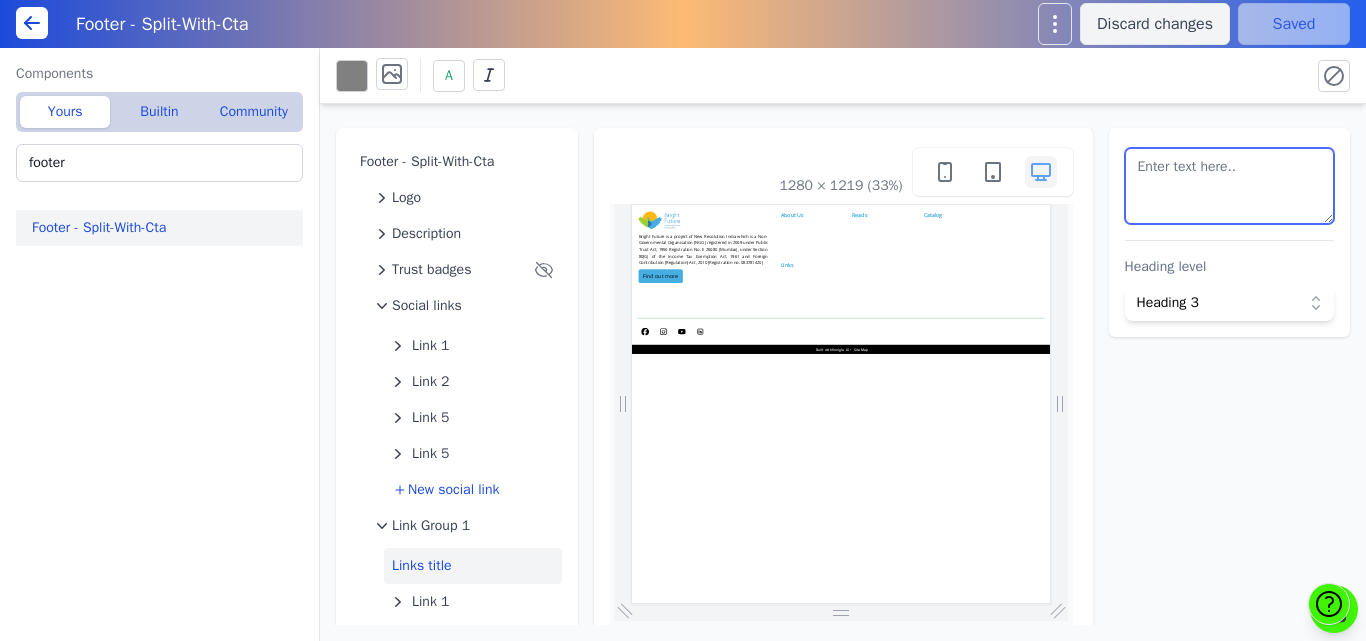click at bounding box center (1230, 186) 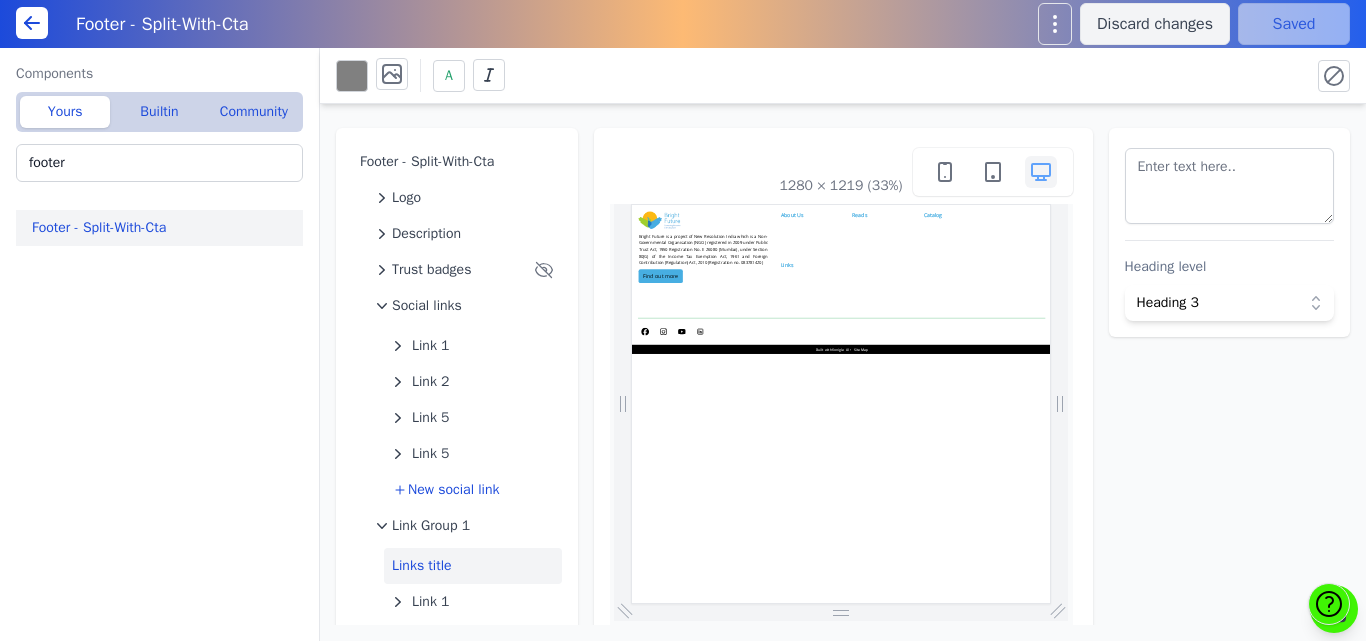 click on "Footer - Split-With-Cta Logo Description Trust badges Social links Link 1 Link 2 Link 5 Link 5  New social link Link Group 1 Links title Link 1 Link 2  New link Link Group 2 Link Group 3 Link Group 4 Link Group 5 Footer call to action 1280 × 1219 (33%)  Heading level Heading 3" at bounding box center [843, 364] 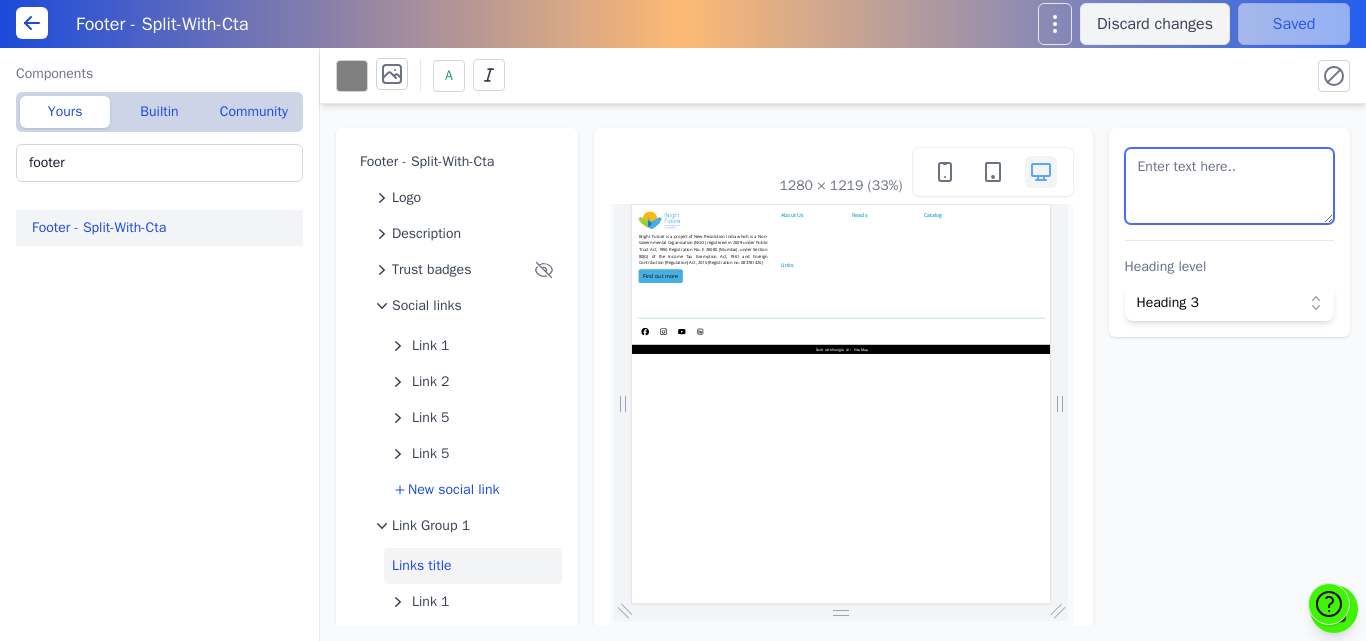drag, startPoint x: 1222, startPoint y: 179, endPoint x: 1117, endPoint y: 176, distance: 105.04285 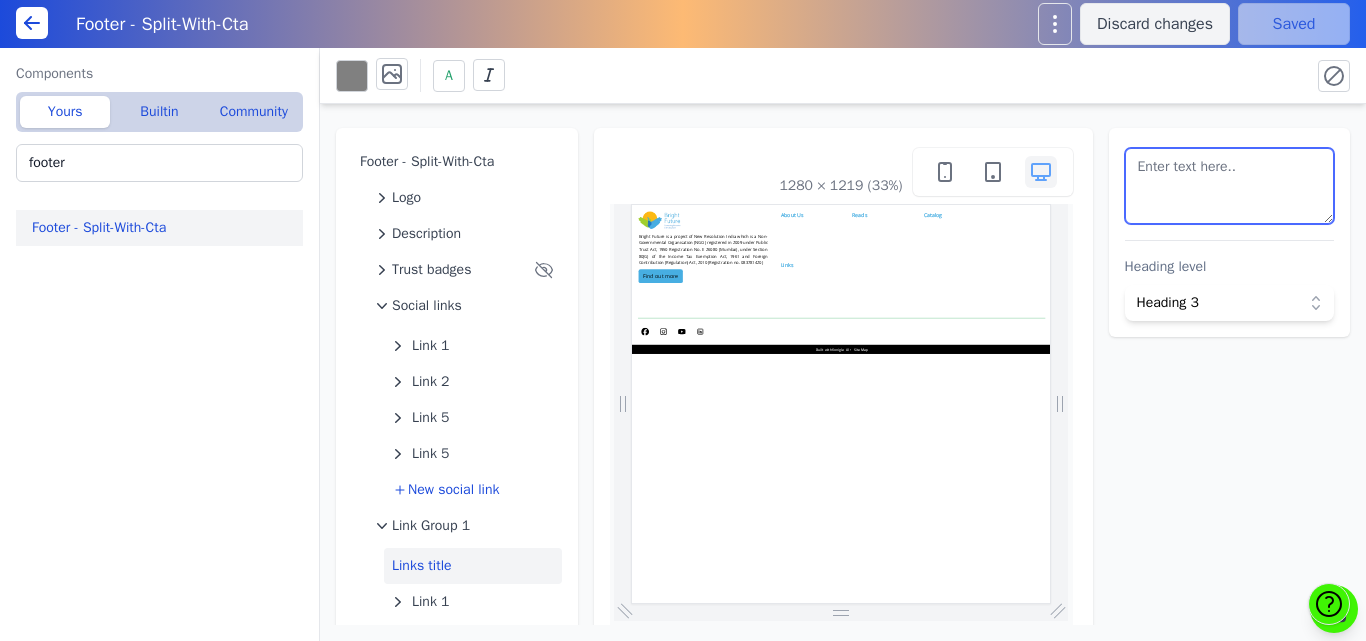 click at bounding box center (1230, 186) 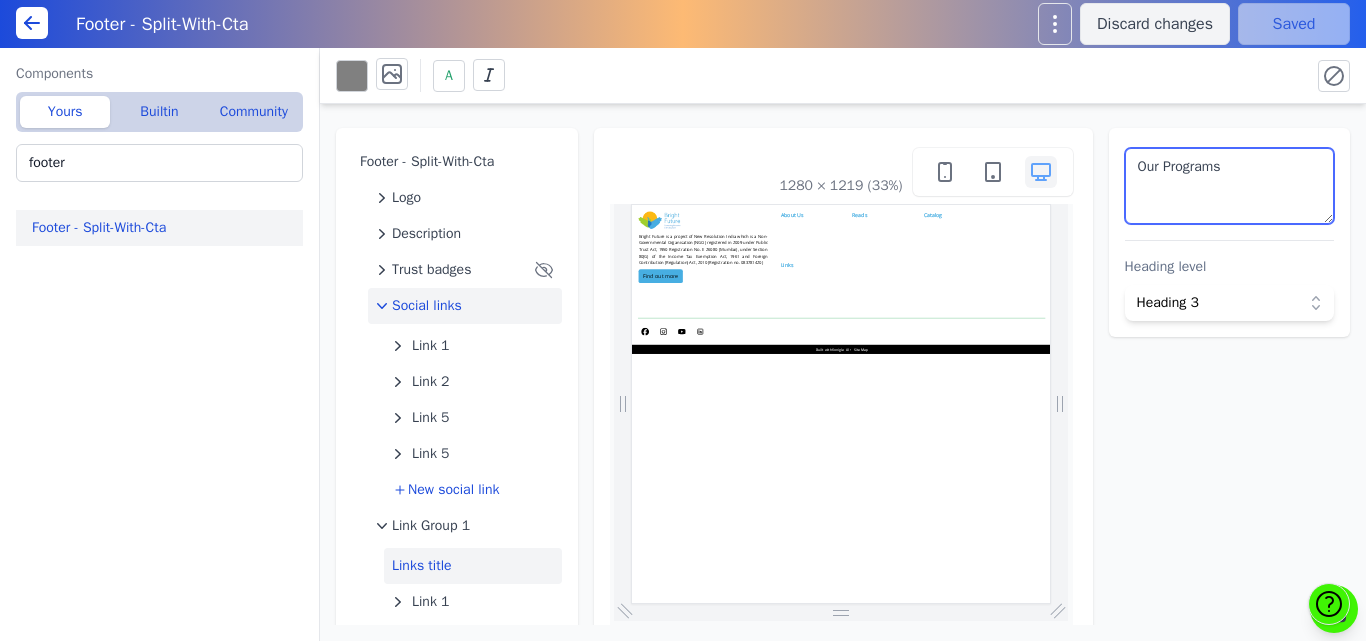 type on "Our Programs" 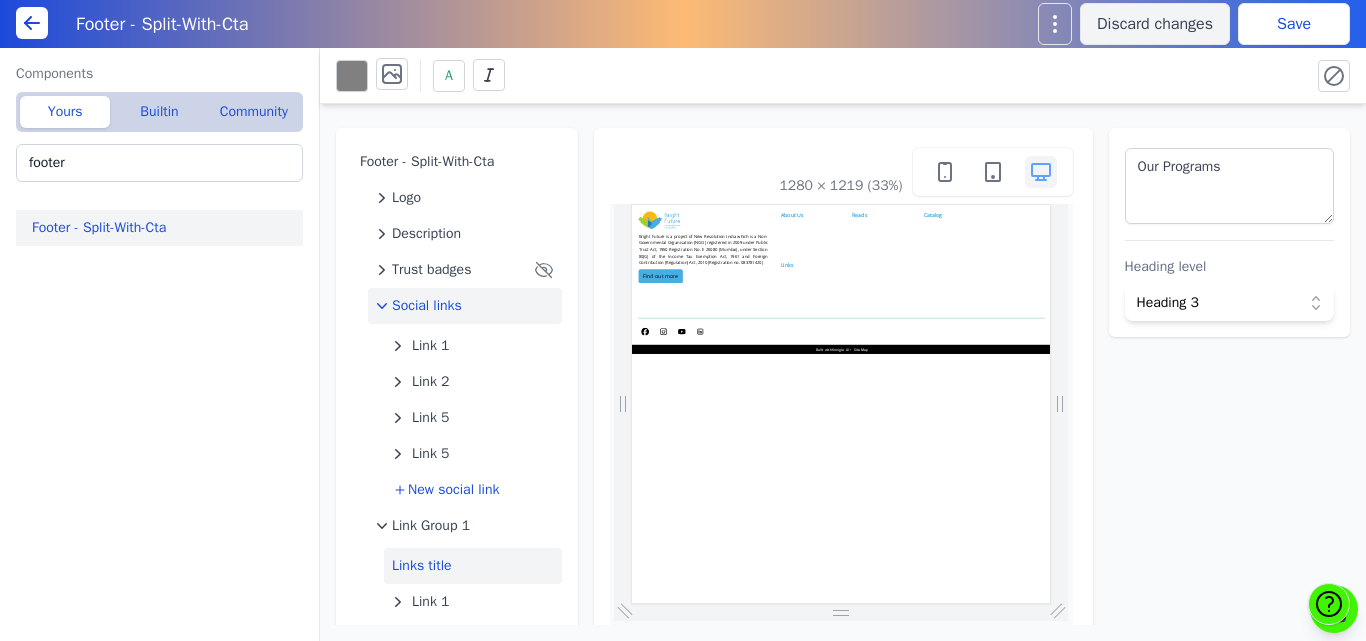 click on "Social links" at bounding box center (427, 306) 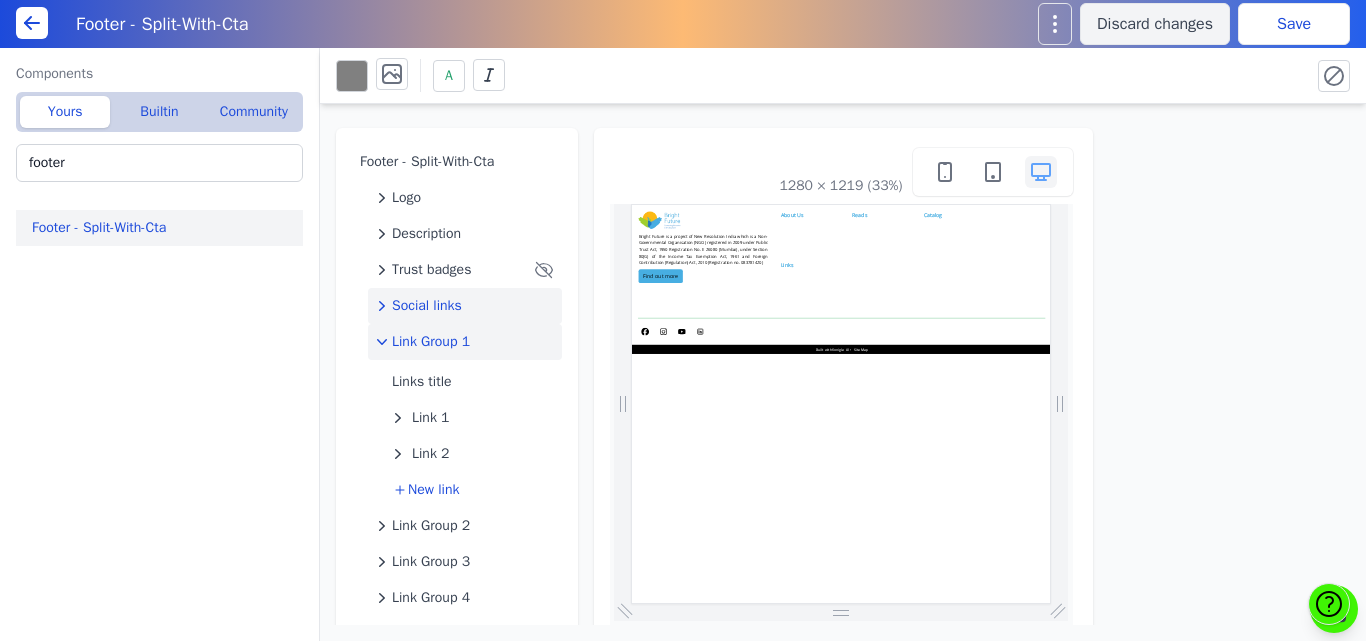 click on "Link Group 1" at bounding box center [431, 342] 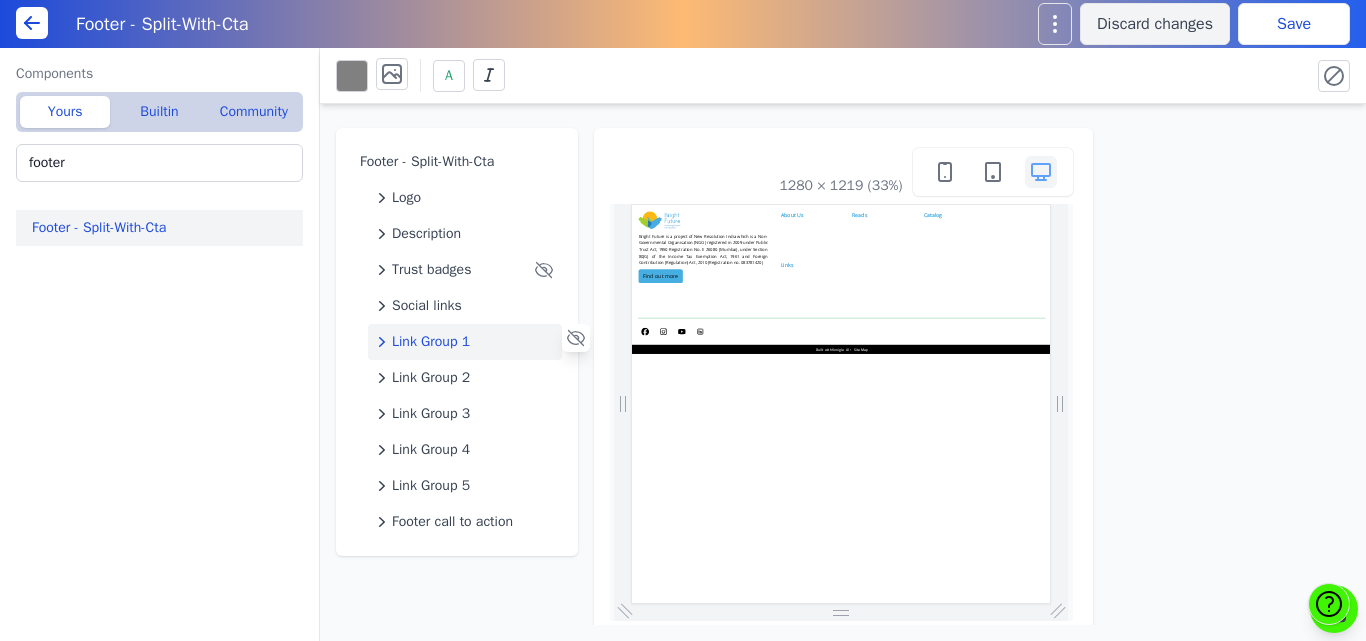 click on "Link Group 1" at bounding box center [431, 342] 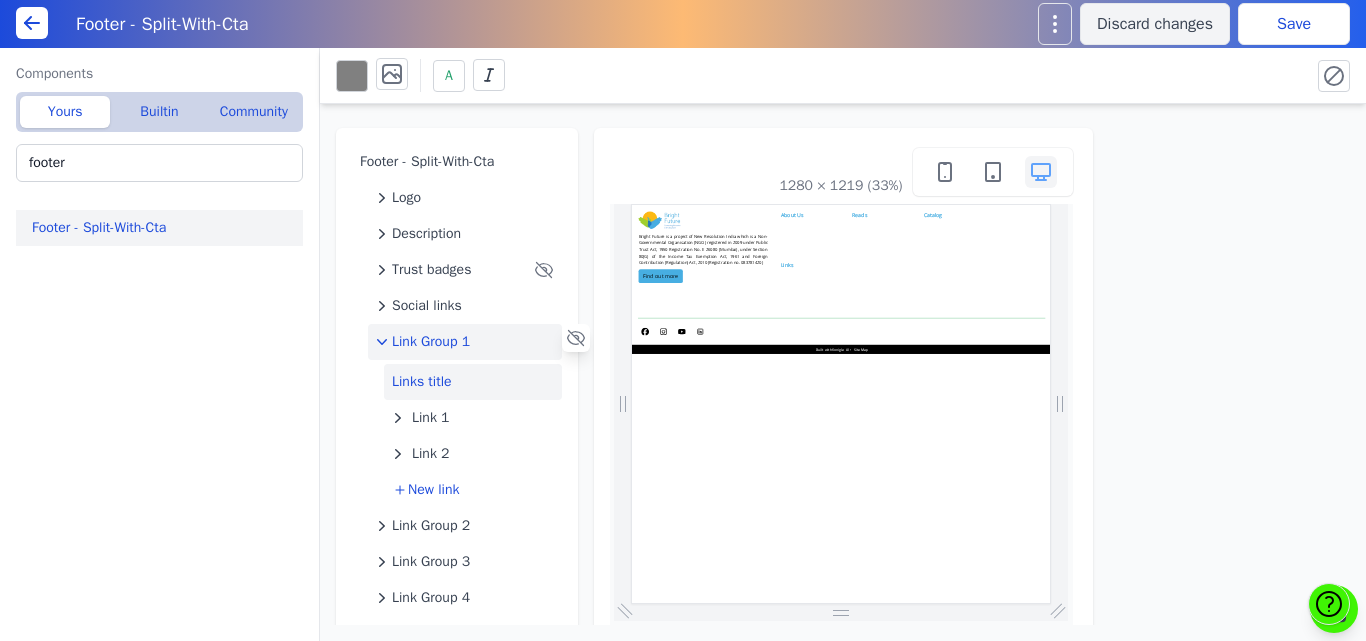 click on "Links title" at bounding box center (473, 382) 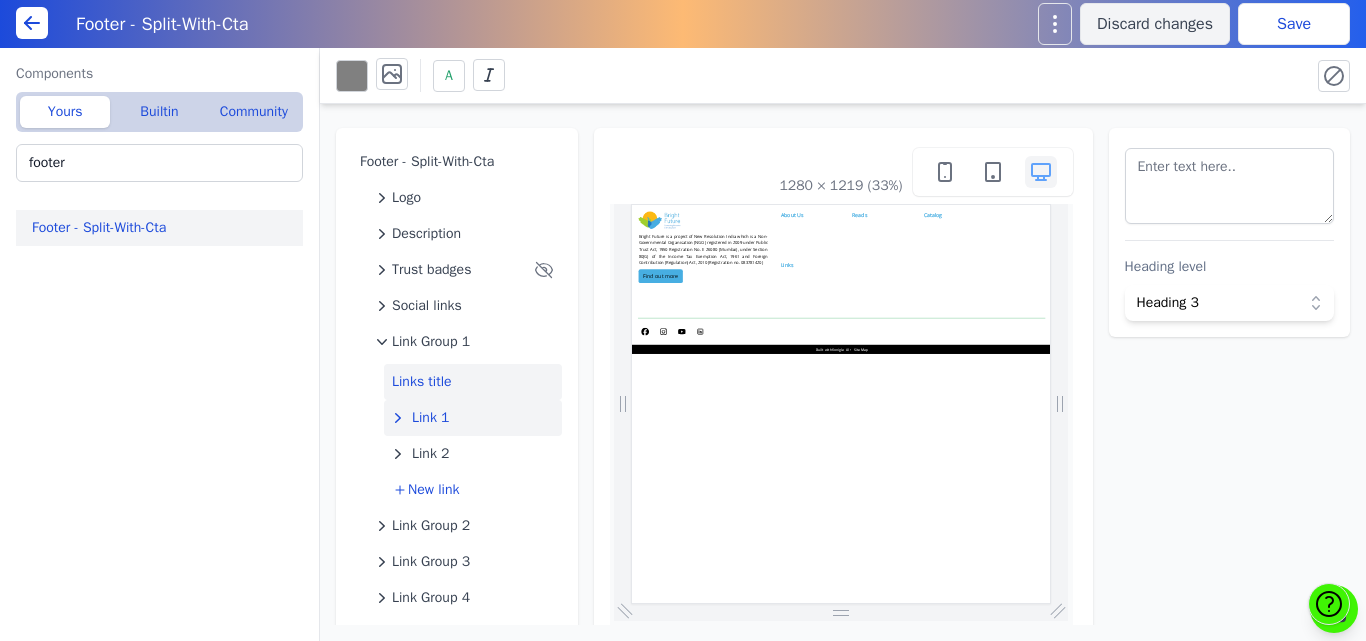 click on "Link 1" at bounding box center [431, 418] 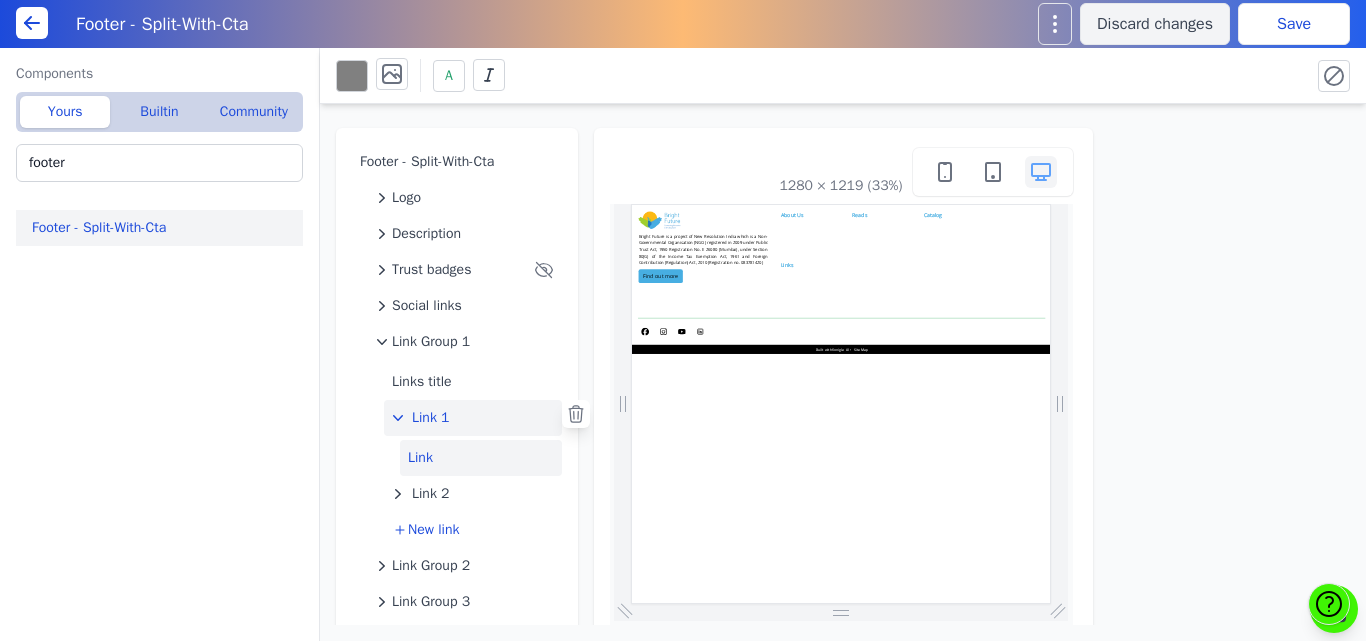 click on "Link" at bounding box center (481, 458) 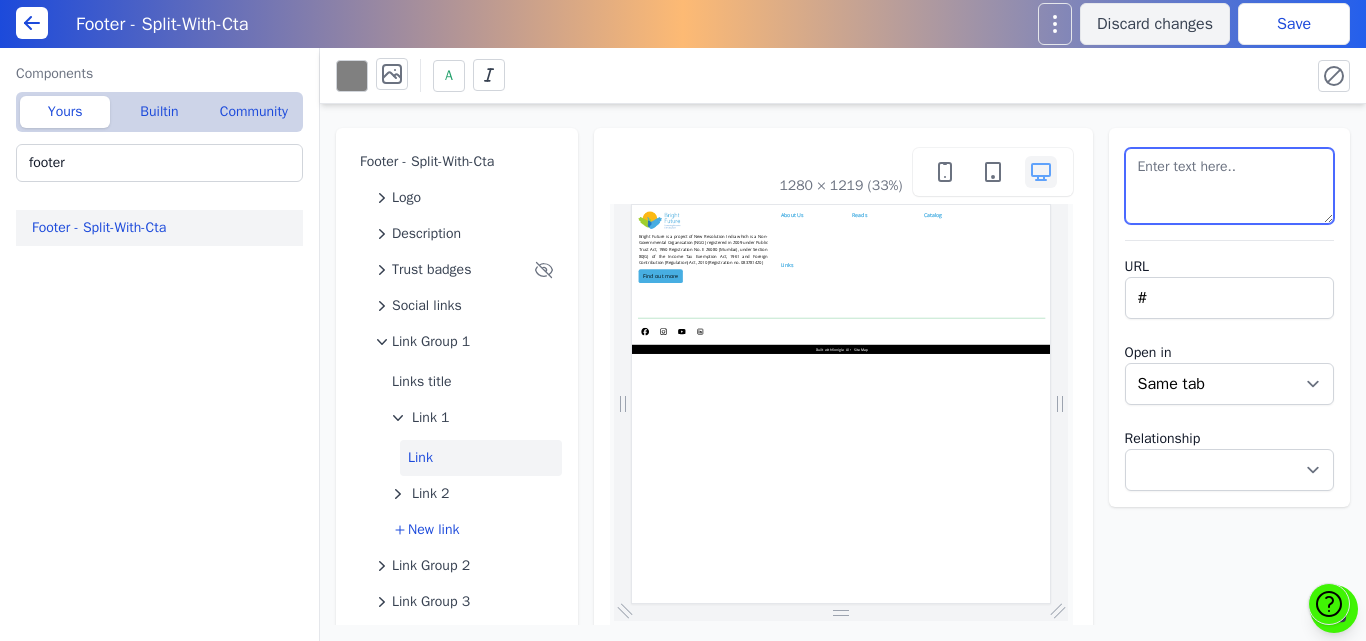 drag, startPoint x: 1210, startPoint y: 167, endPoint x: 1003, endPoint y: 160, distance: 207.11832 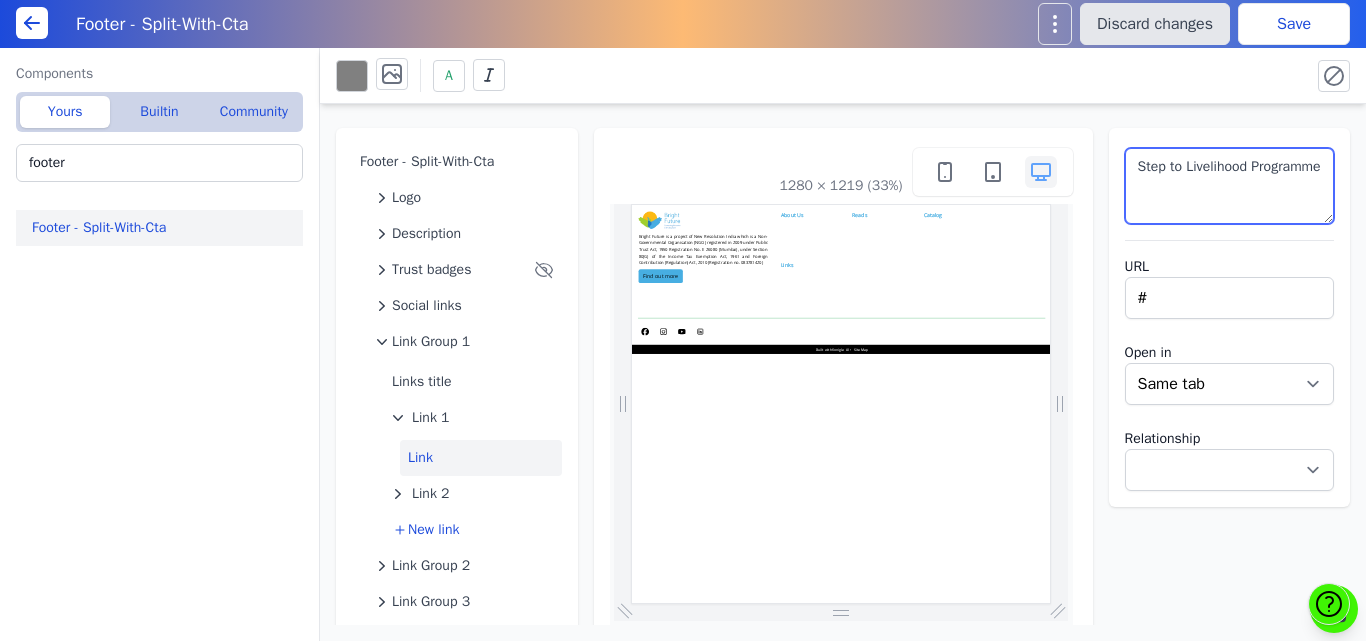 type on "Step to Livelihood Programme" 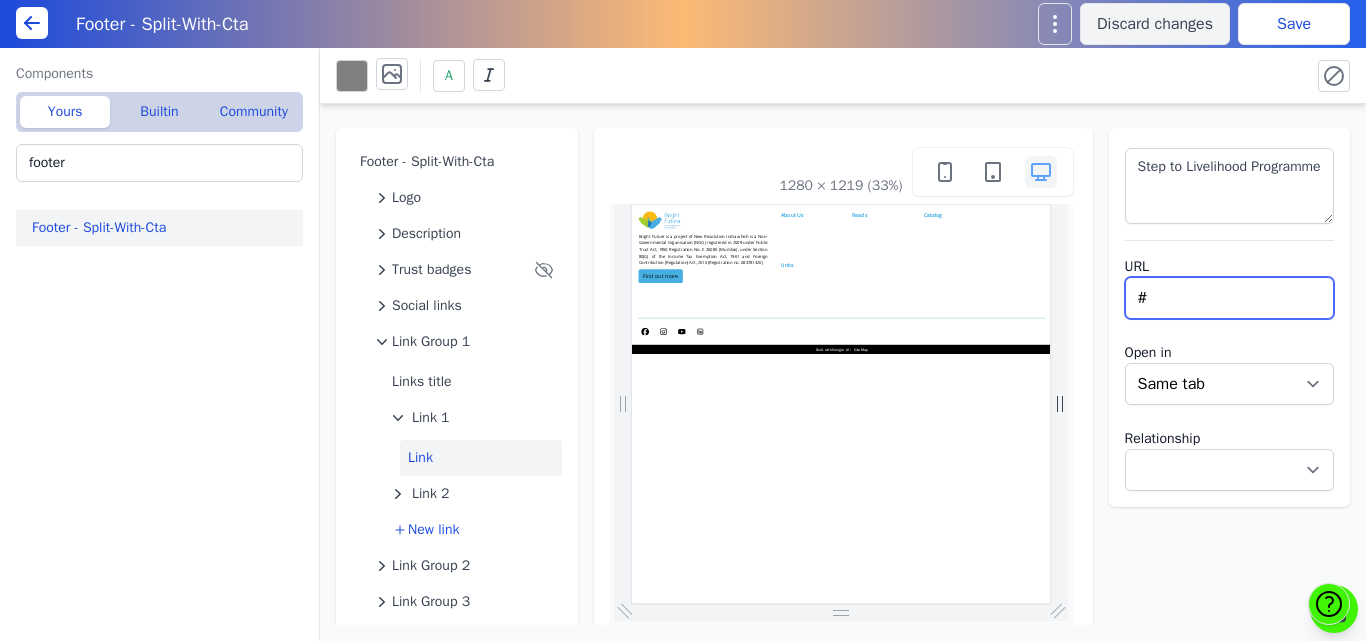 drag, startPoint x: 1171, startPoint y: 303, endPoint x: 1048, endPoint y: 297, distance: 123.146255 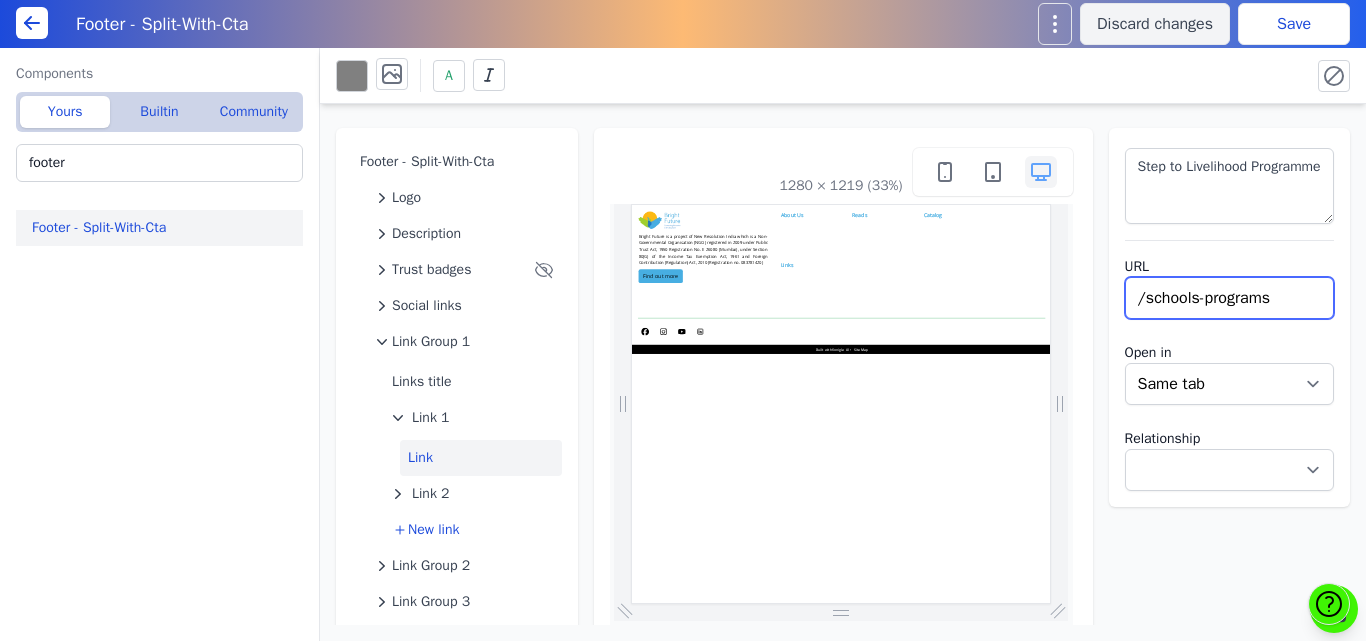 type on "/schools-programs" 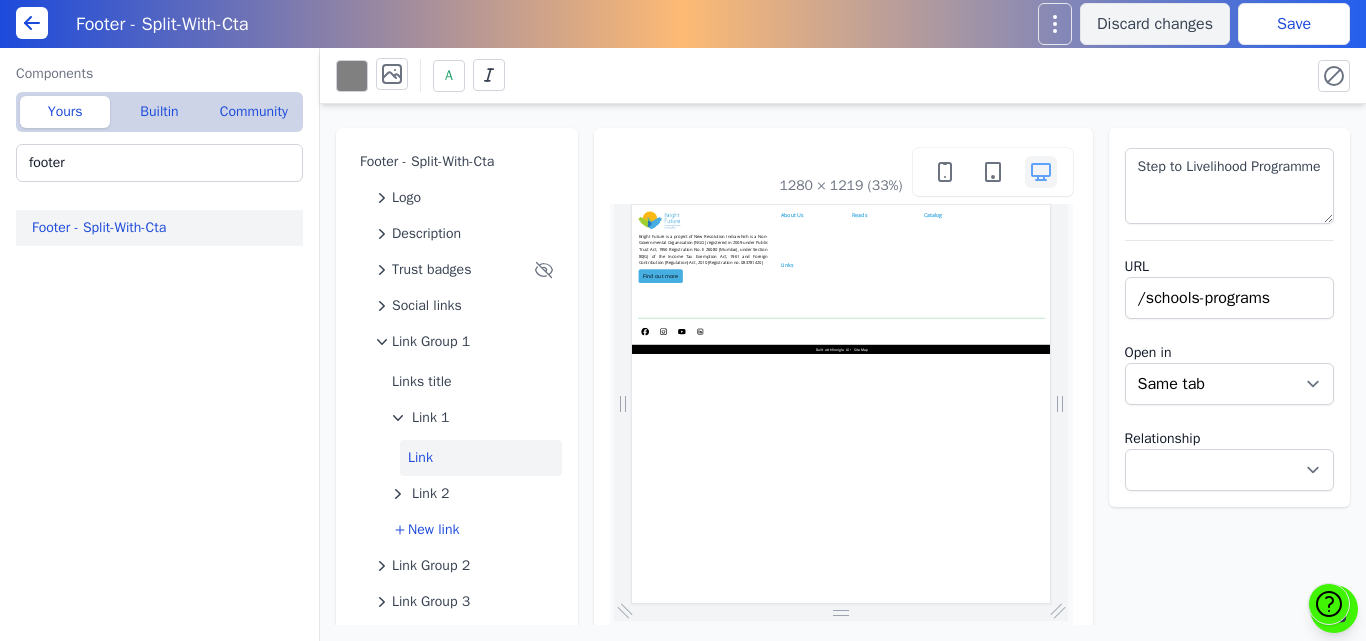 select 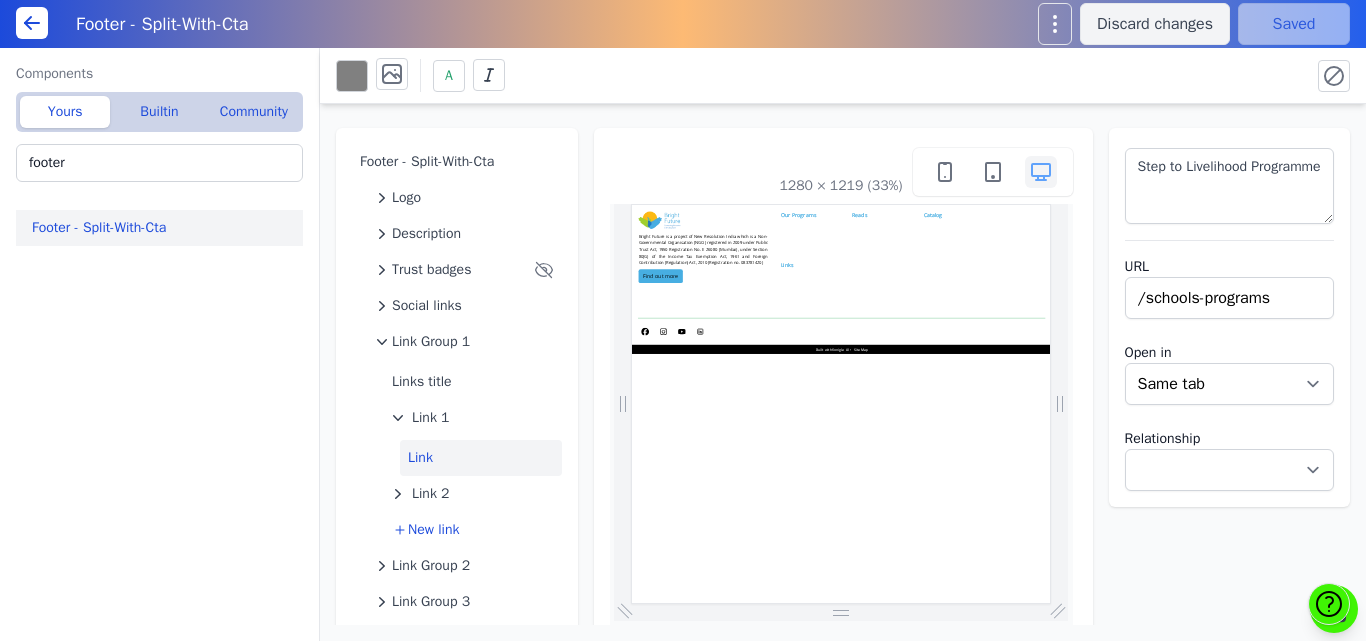 scroll, scrollTop: 0, scrollLeft: 0, axis: both 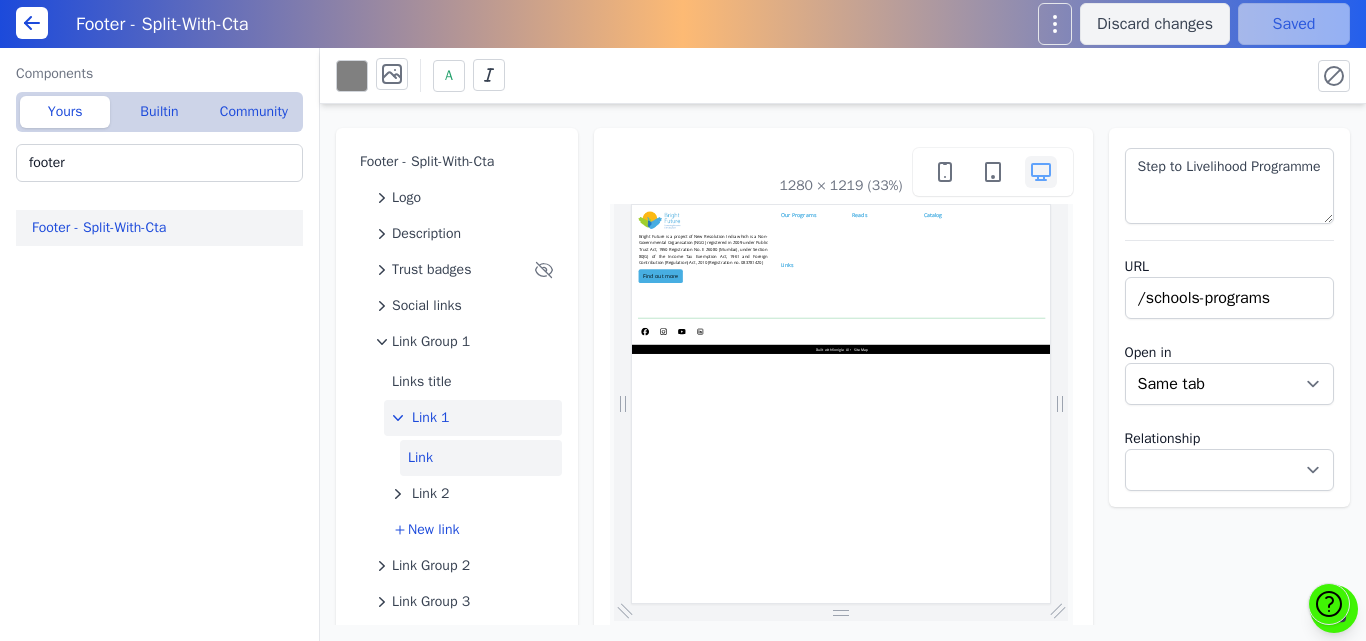 click on "Link 1" at bounding box center (431, 418) 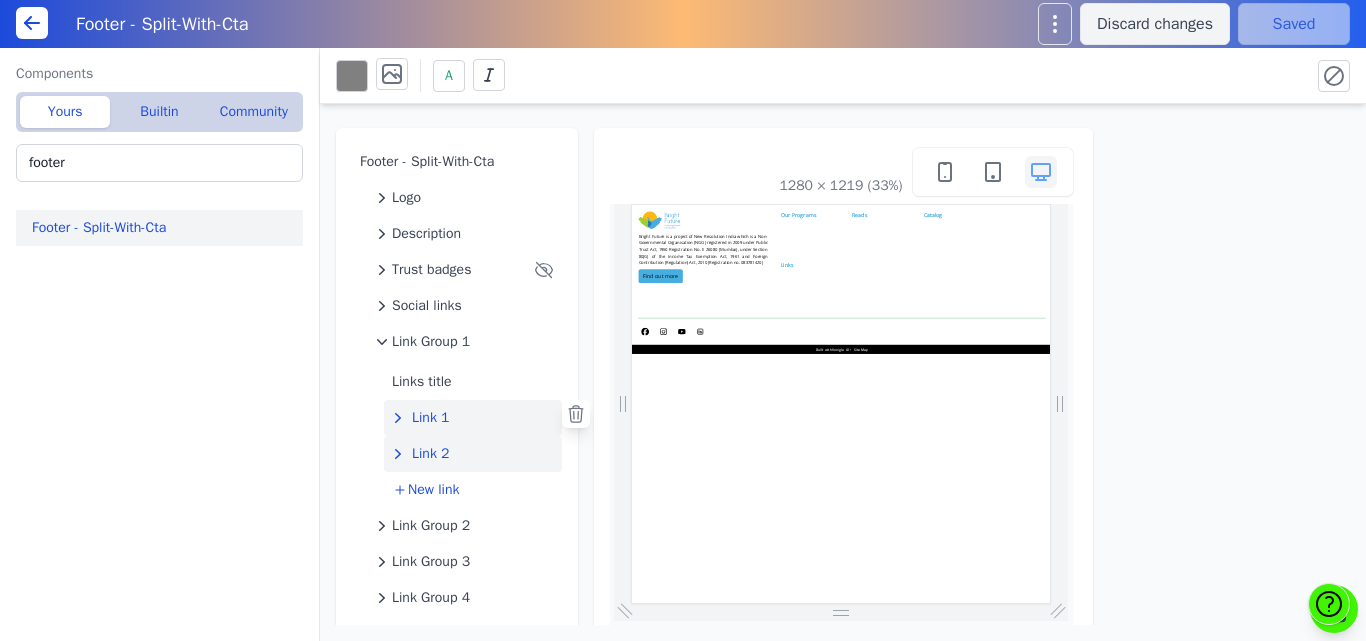 click on "Link 2" at bounding box center [431, 454] 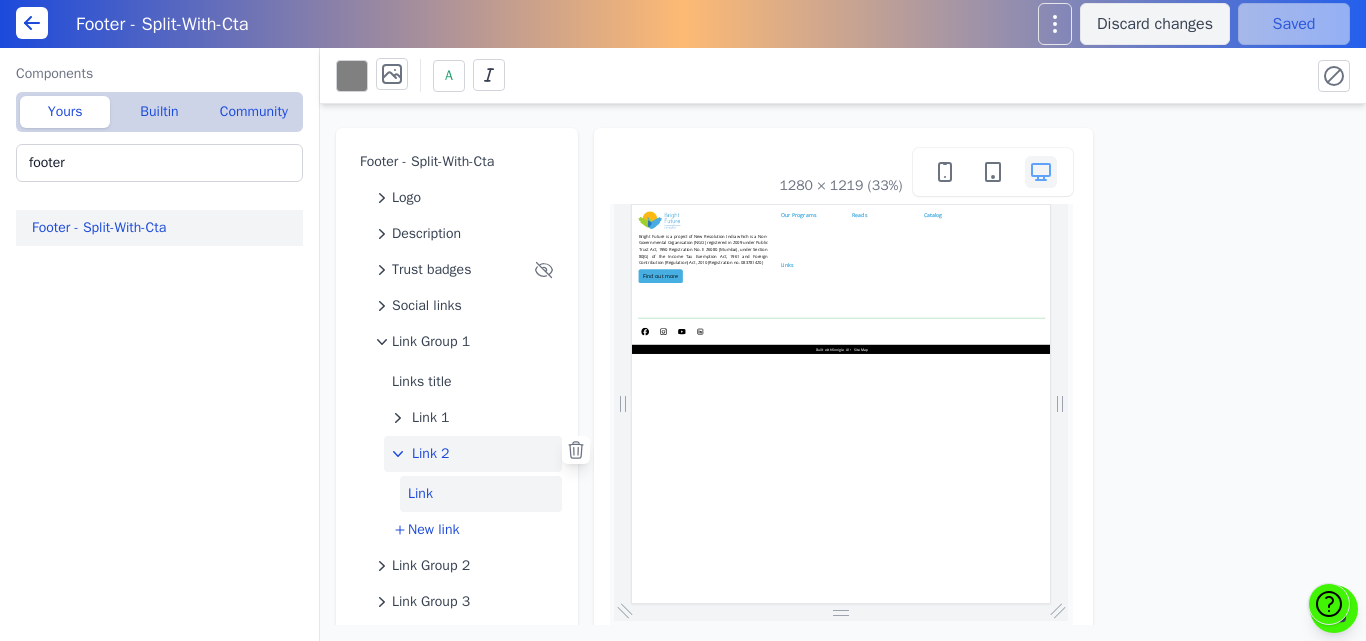 click on "Link" at bounding box center [481, 494] 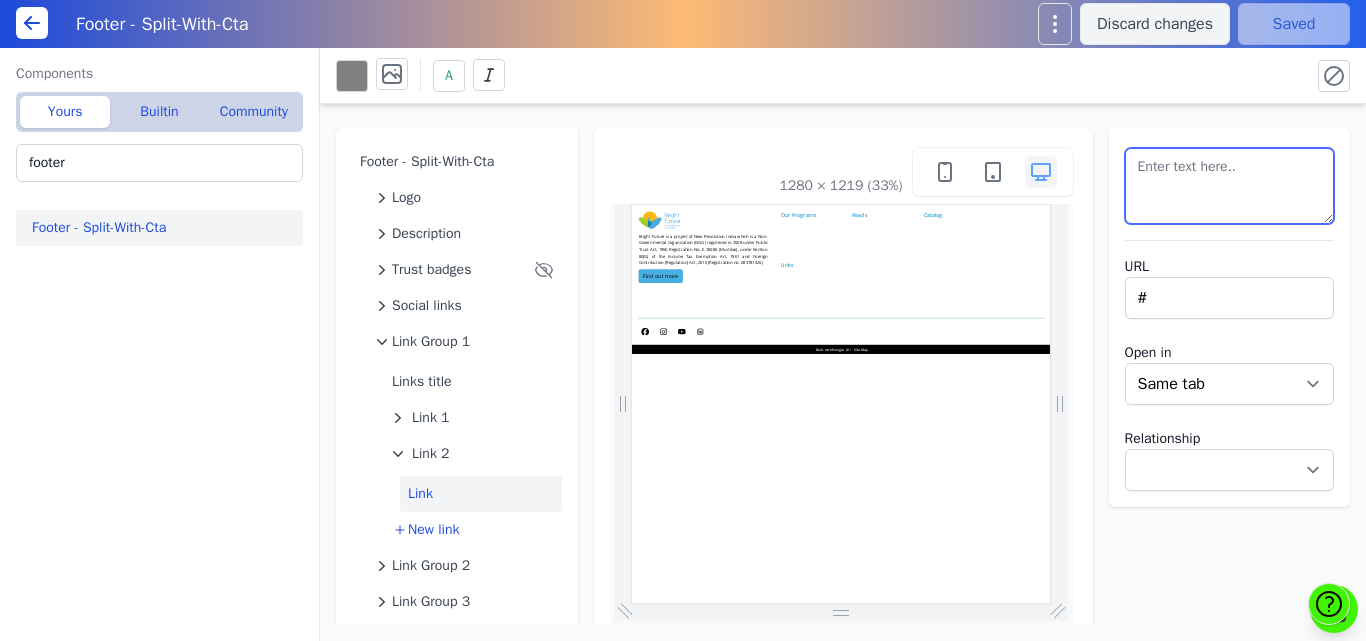 drag, startPoint x: 1188, startPoint y: 179, endPoint x: 1098, endPoint y: 179, distance: 90 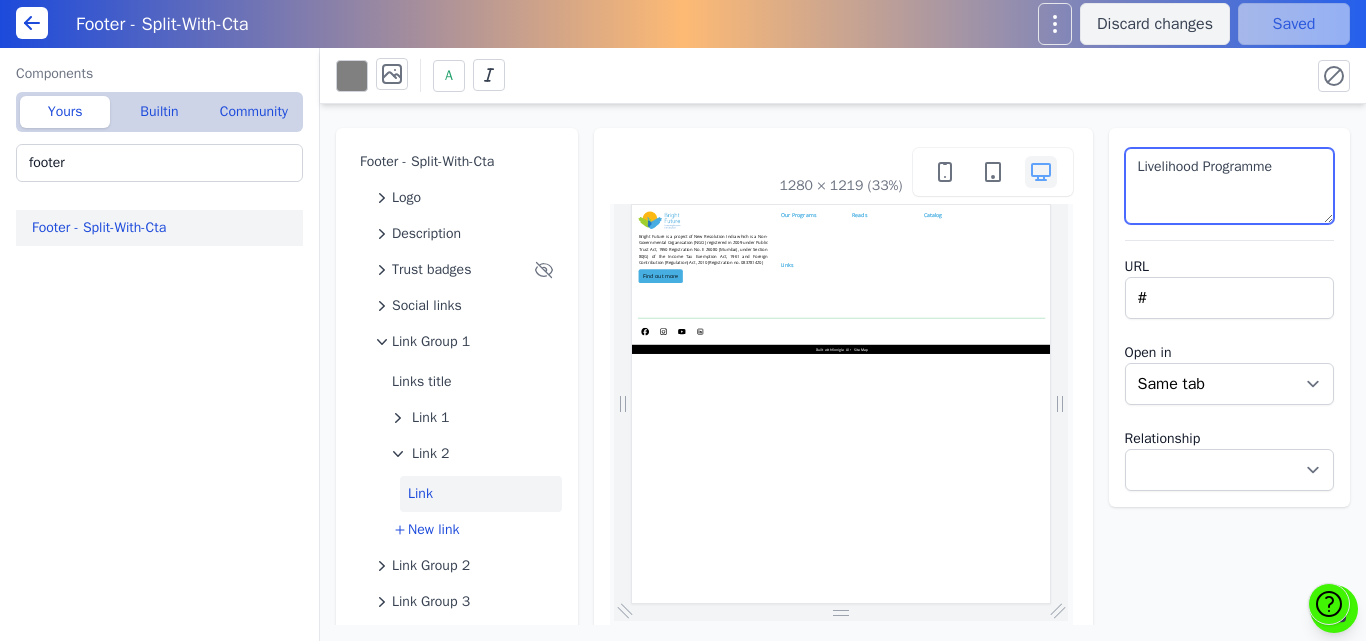 type on "Livelihood Programme" 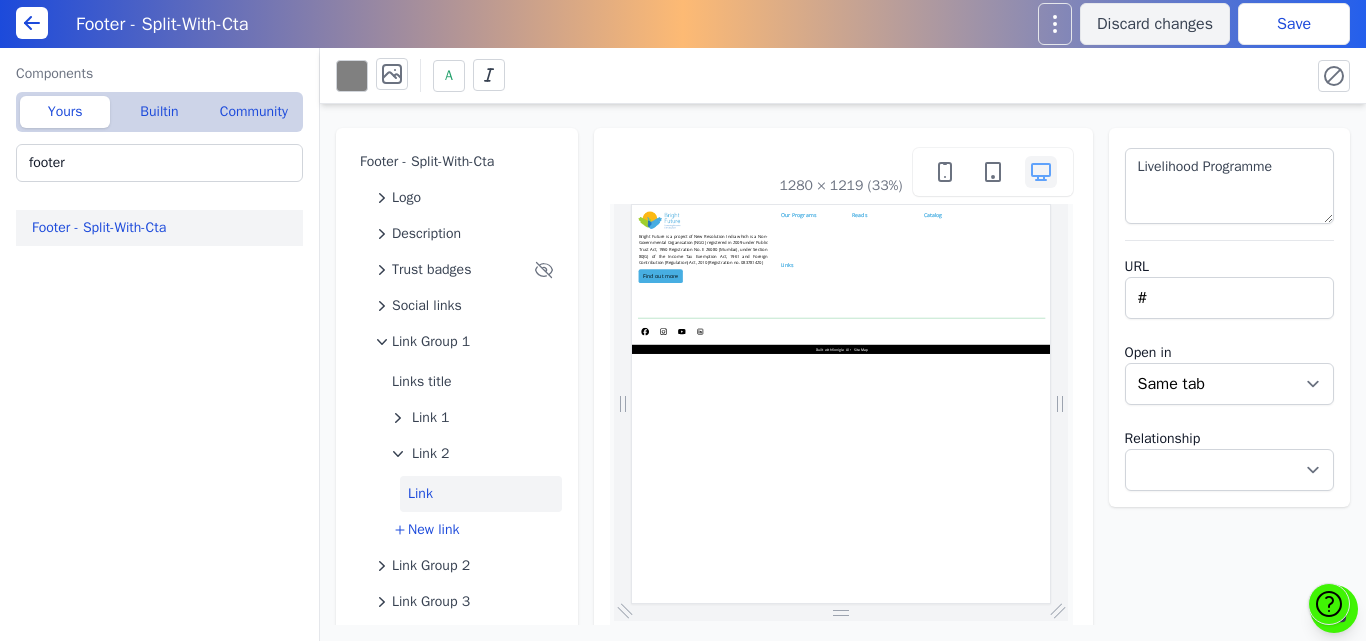 click on "A" at bounding box center [815, 75] 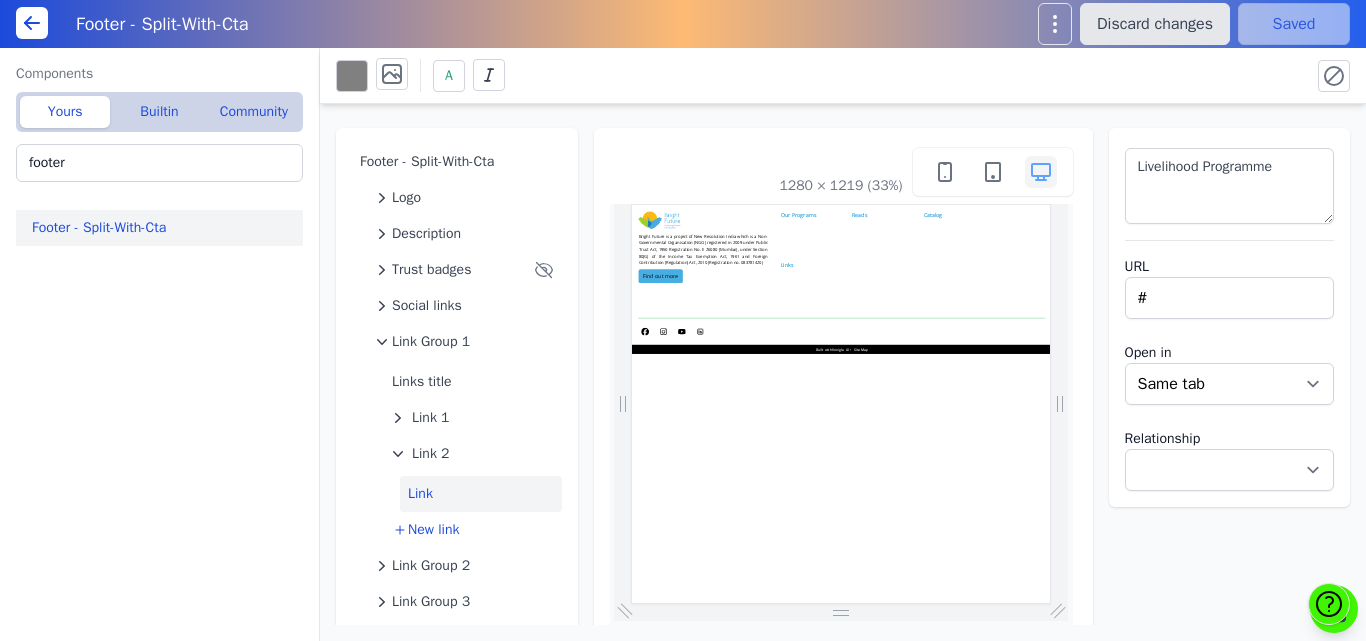 scroll, scrollTop: 0, scrollLeft: 0, axis: both 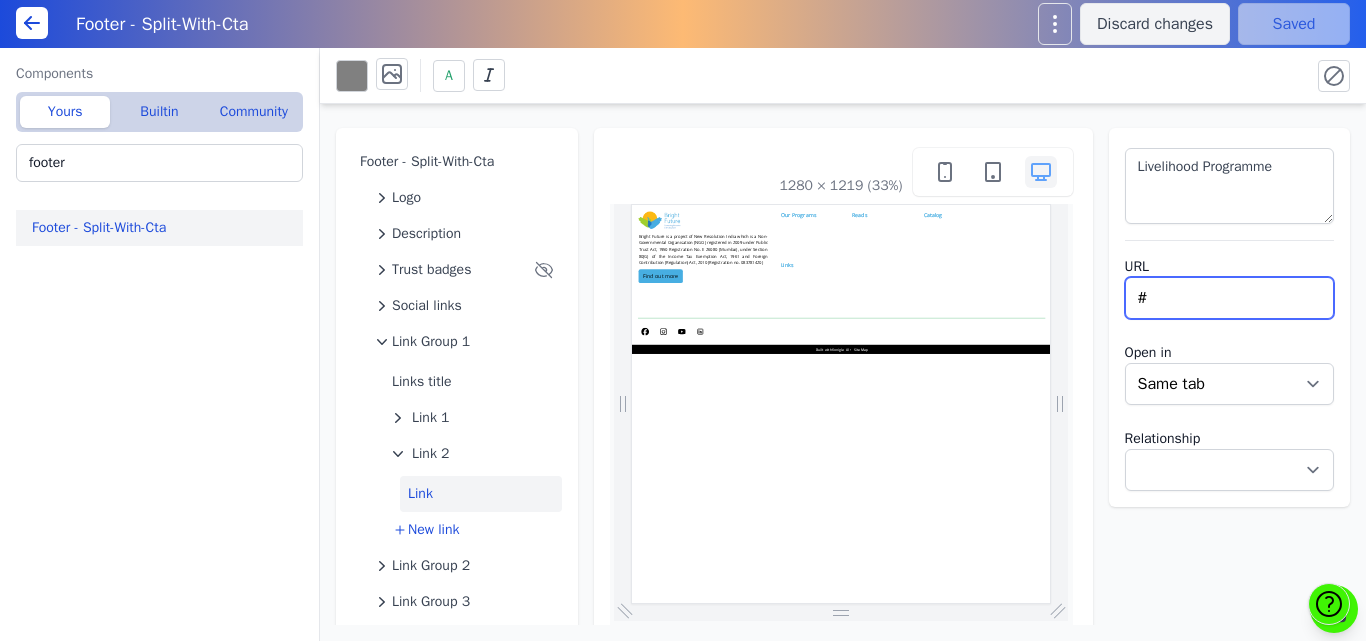 drag, startPoint x: 1839, startPoint y: 503, endPoint x: 1849, endPoint y: 485, distance: 20.59126 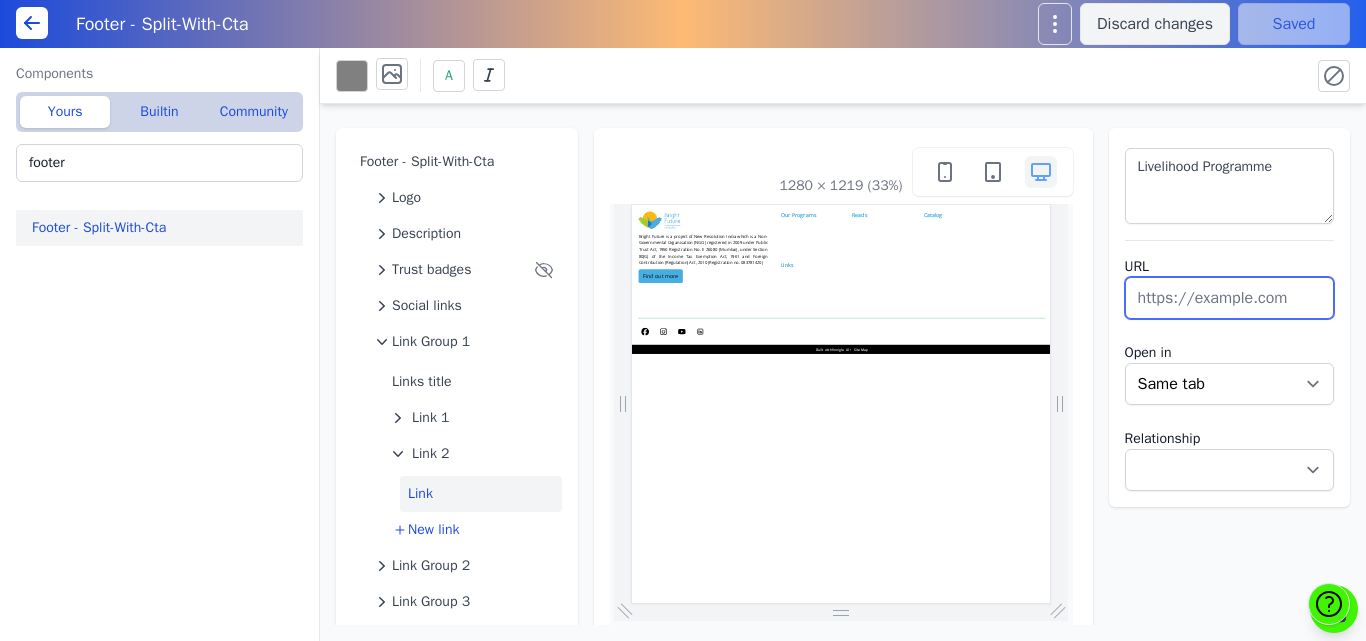 paste on "/livelihood-program" 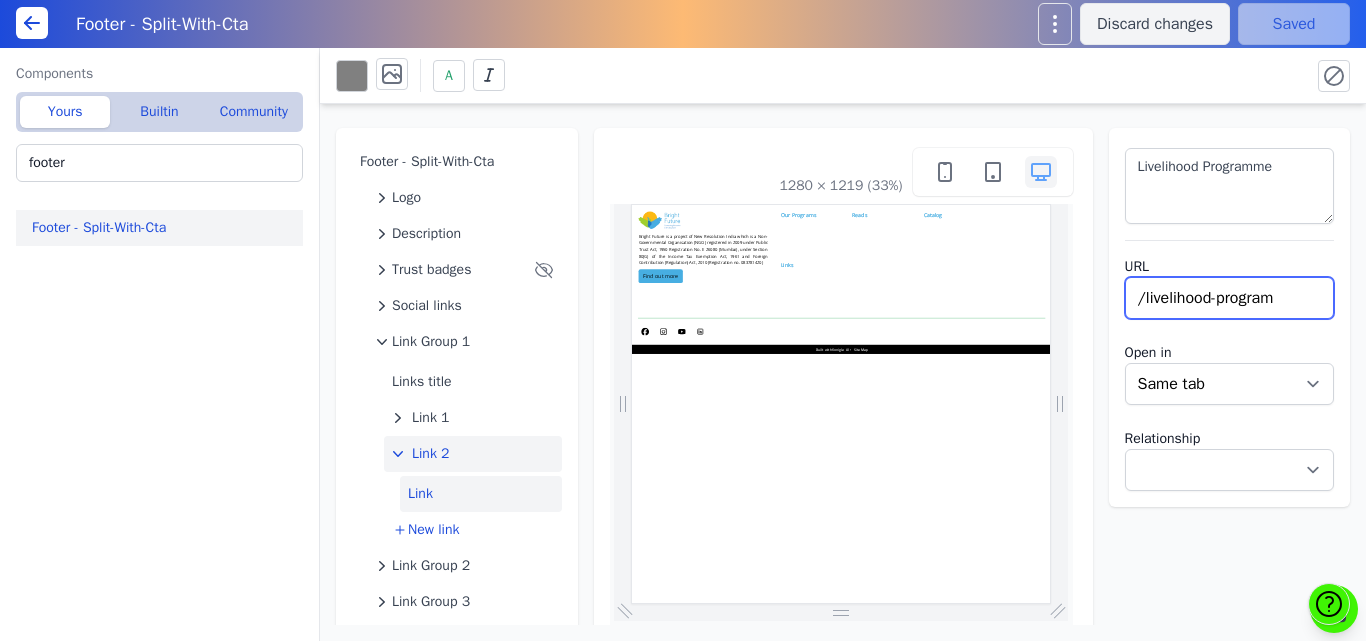 type on "/livelihood-program" 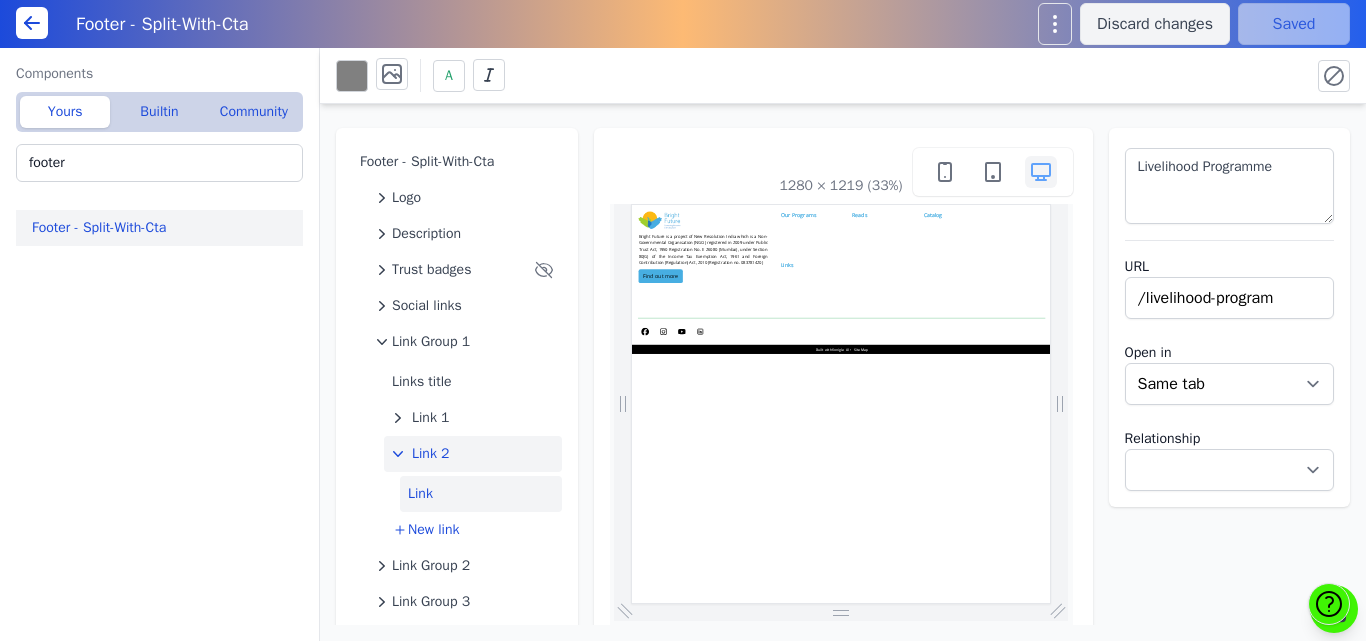 select 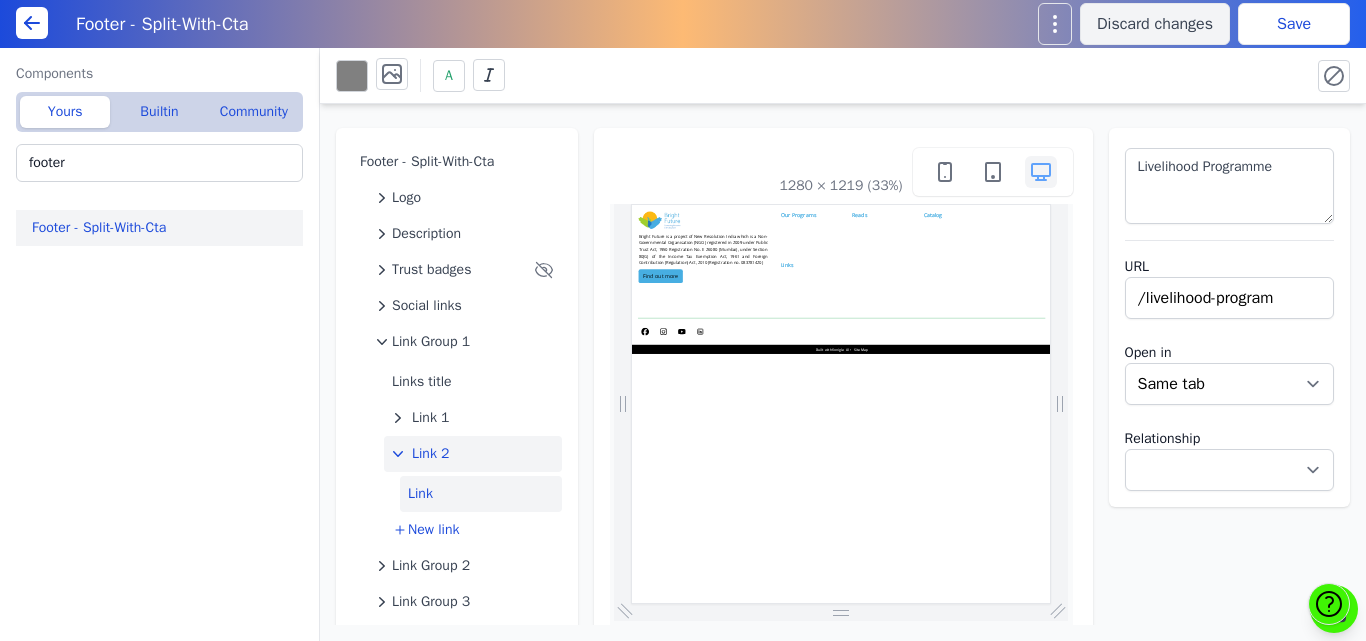 click on "Link 2" at bounding box center [431, 454] 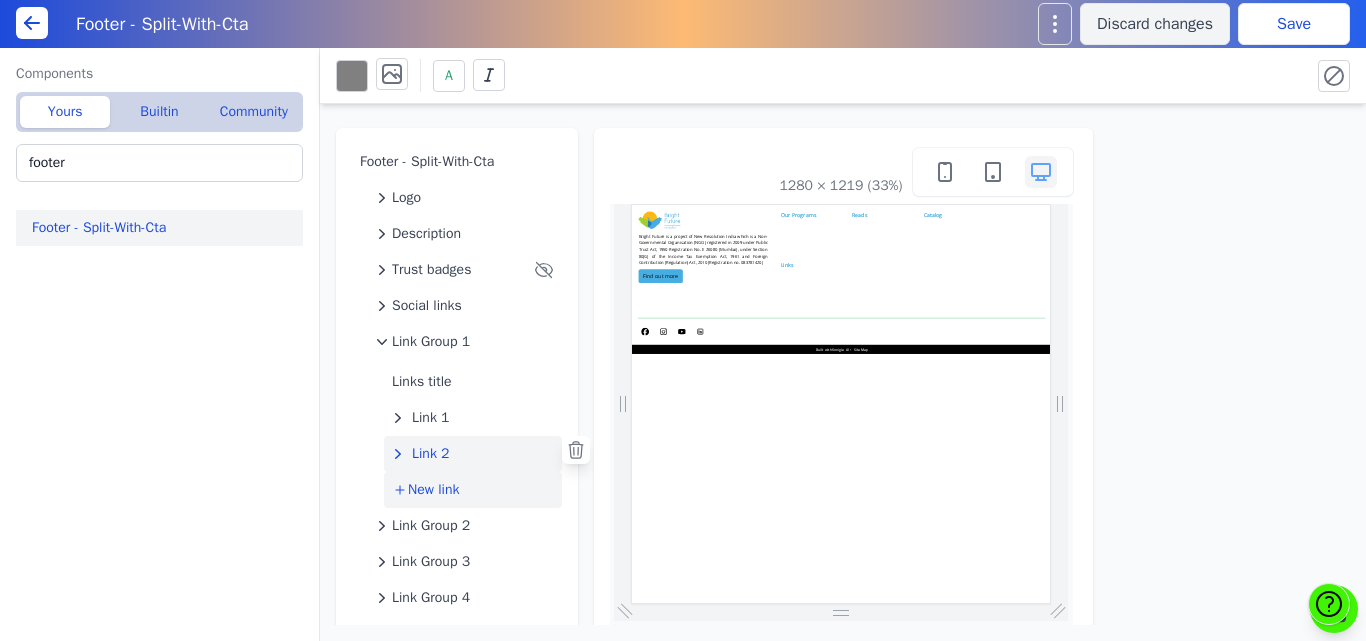 click on "New link" at bounding box center (433, 490) 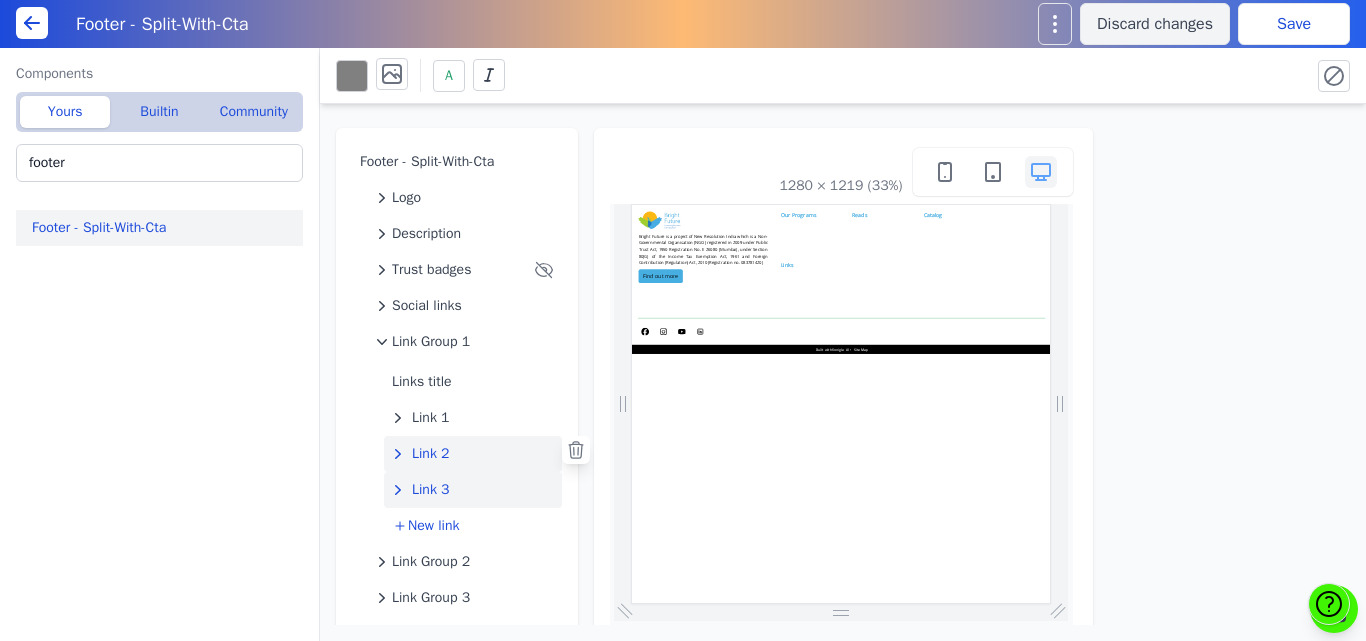 click on "Link 3" at bounding box center (431, 490) 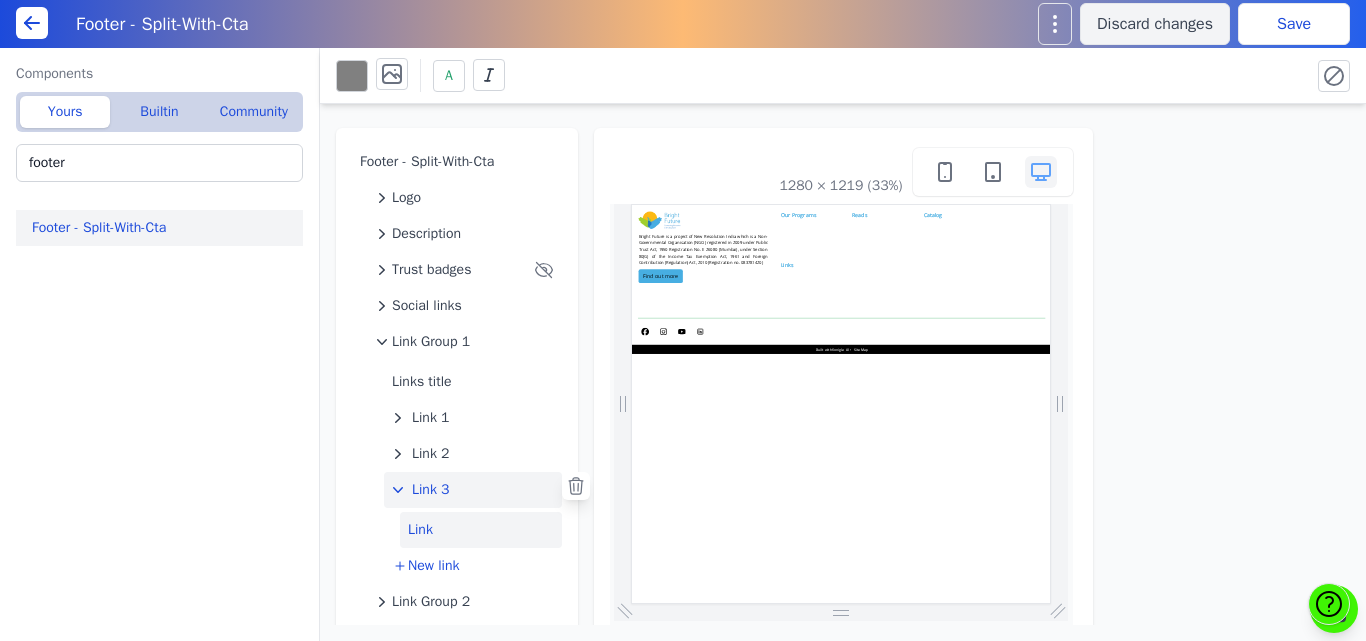 click on "Link" at bounding box center [481, 530] 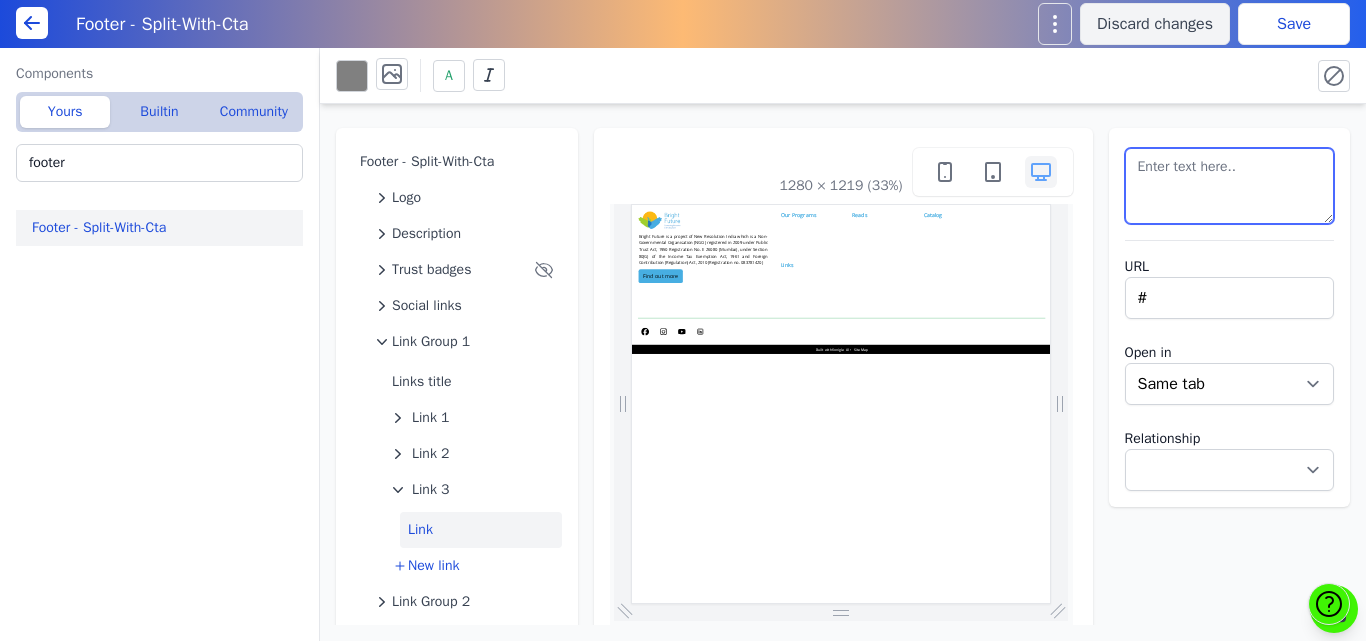drag, startPoint x: 1218, startPoint y: 182, endPoint x: 1086, endPoint y: 165, distance: 133.0902 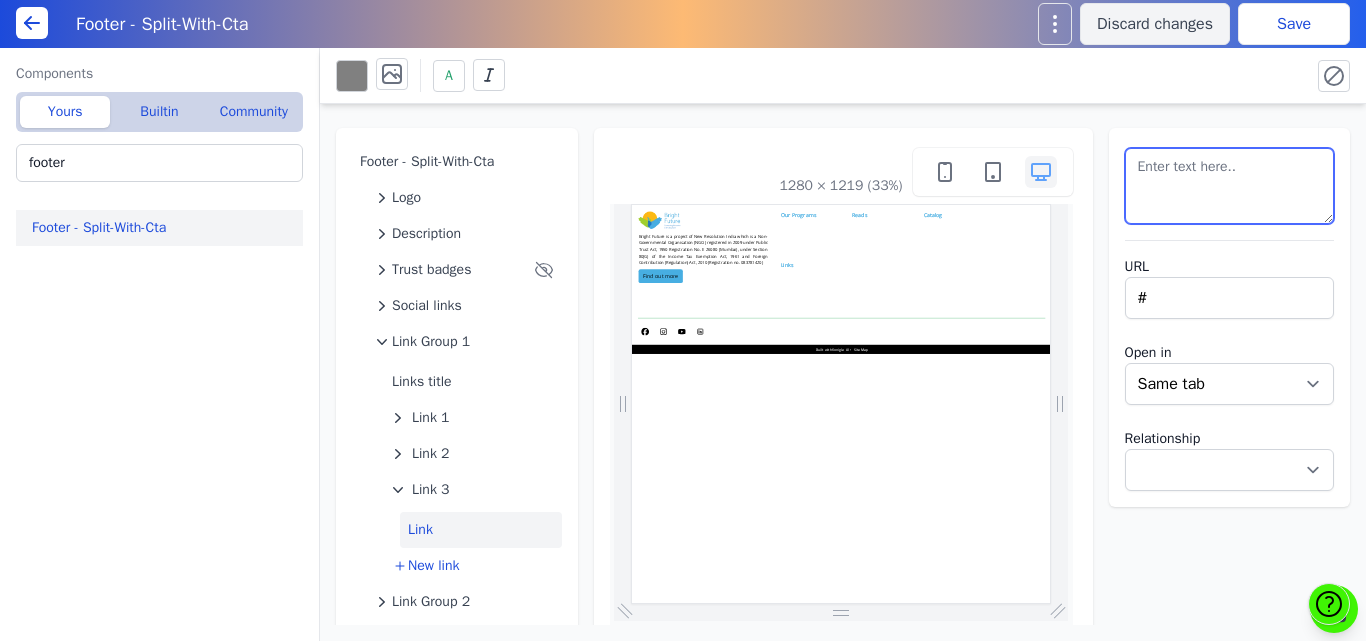 paste on "entrepreneurship-dev-program" 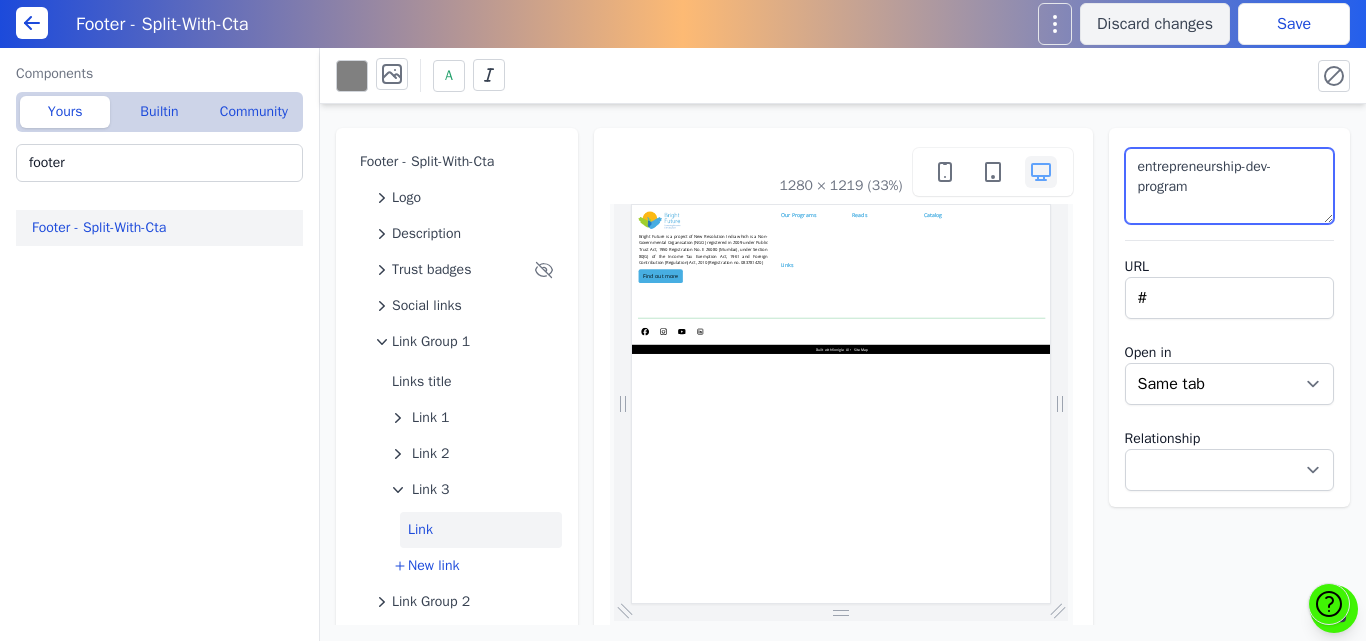 click on "entrepreneurship-dev-program" at bounding box center (1230, 186) 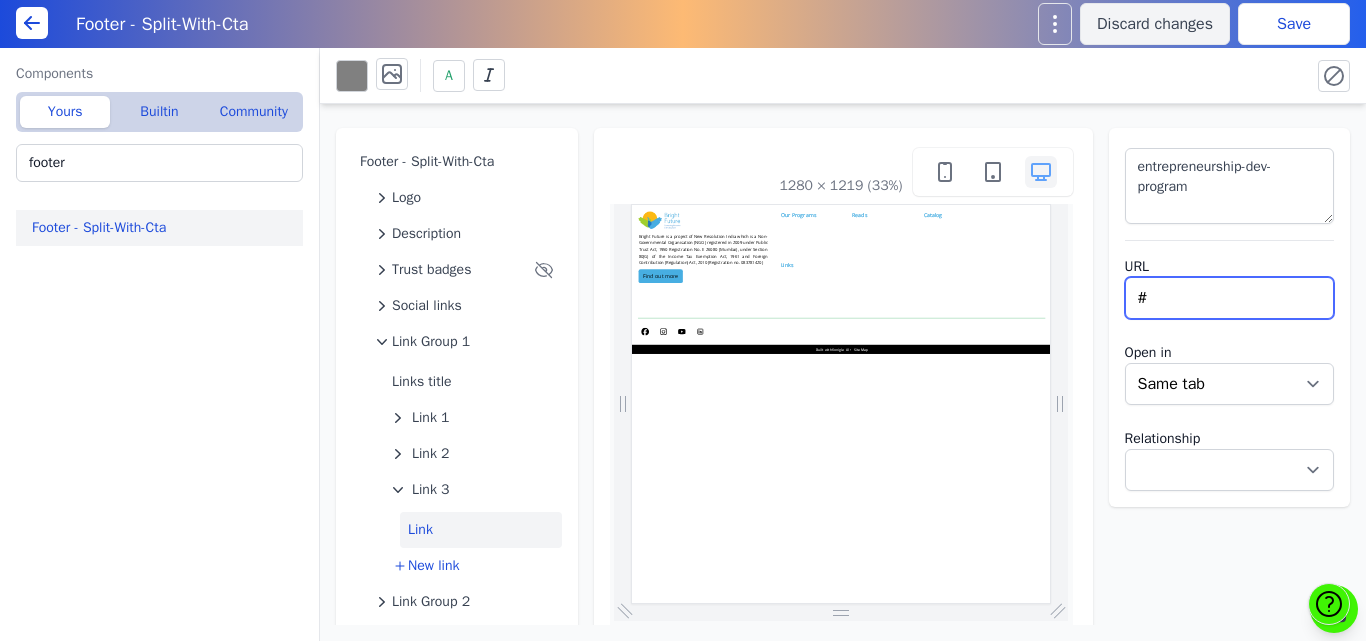 drag, startPoint x: 1157, startPoint y: 291, endPoint x: 1062, endPoint y: 302, distance: 95.63472 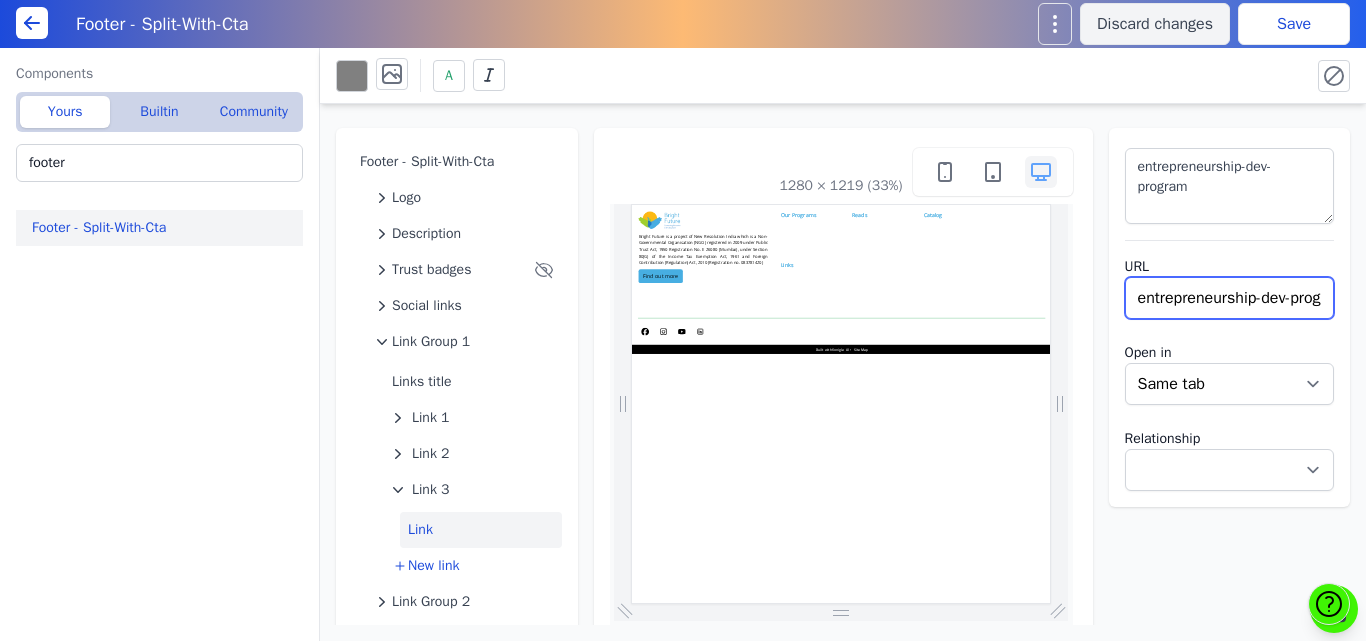 scroll, scrollTop: 0, scrollLeft: 41, axis: horizontal 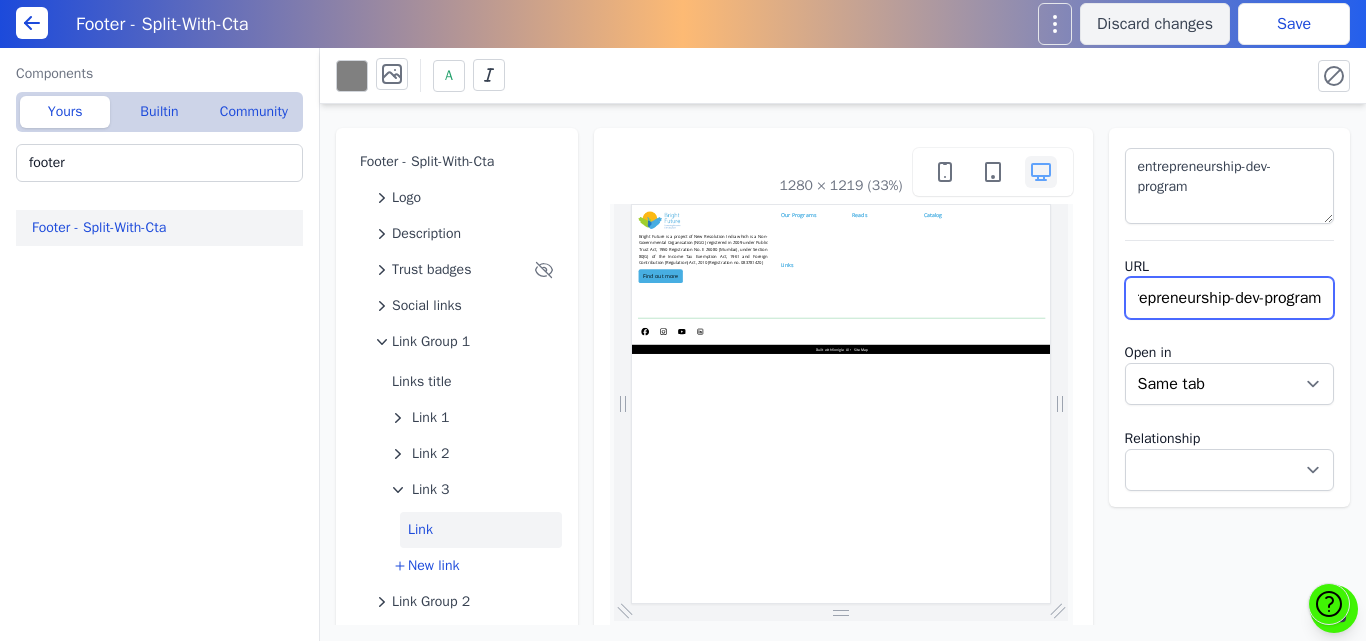 click on "entrepreneurship-dev-program" at bounding box center (1230, 298) 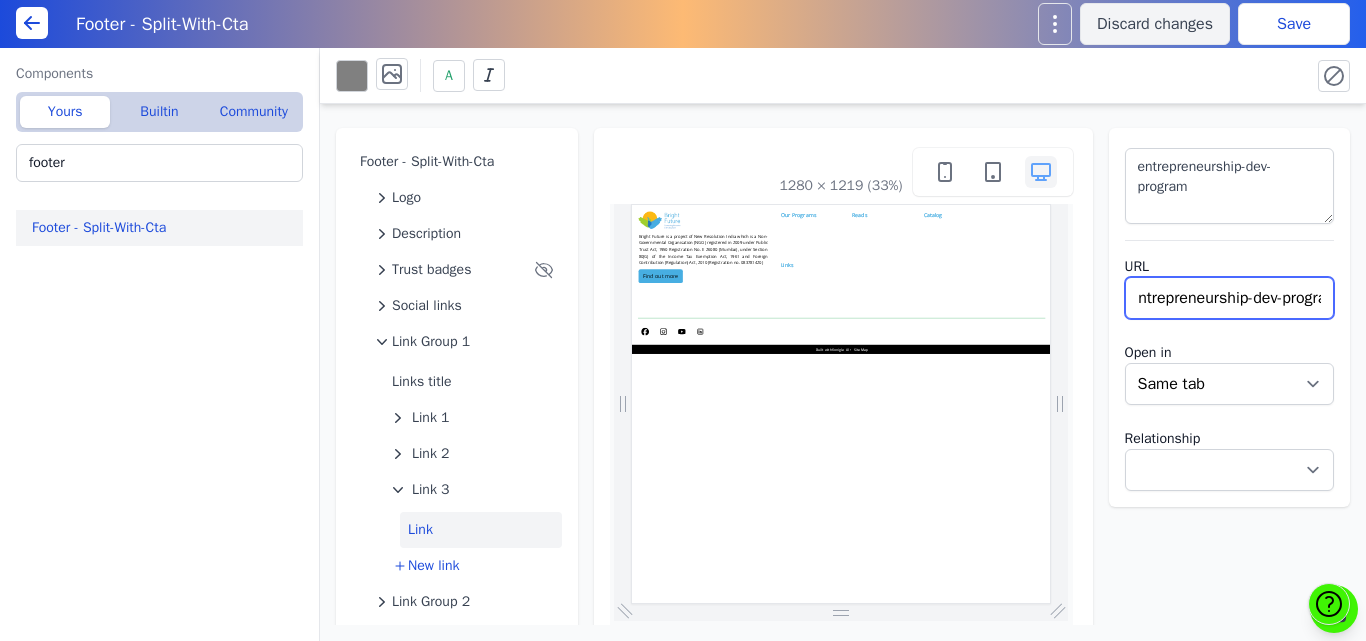 scroll, scrollTop: 0, scrollLeft: 0, axis: both 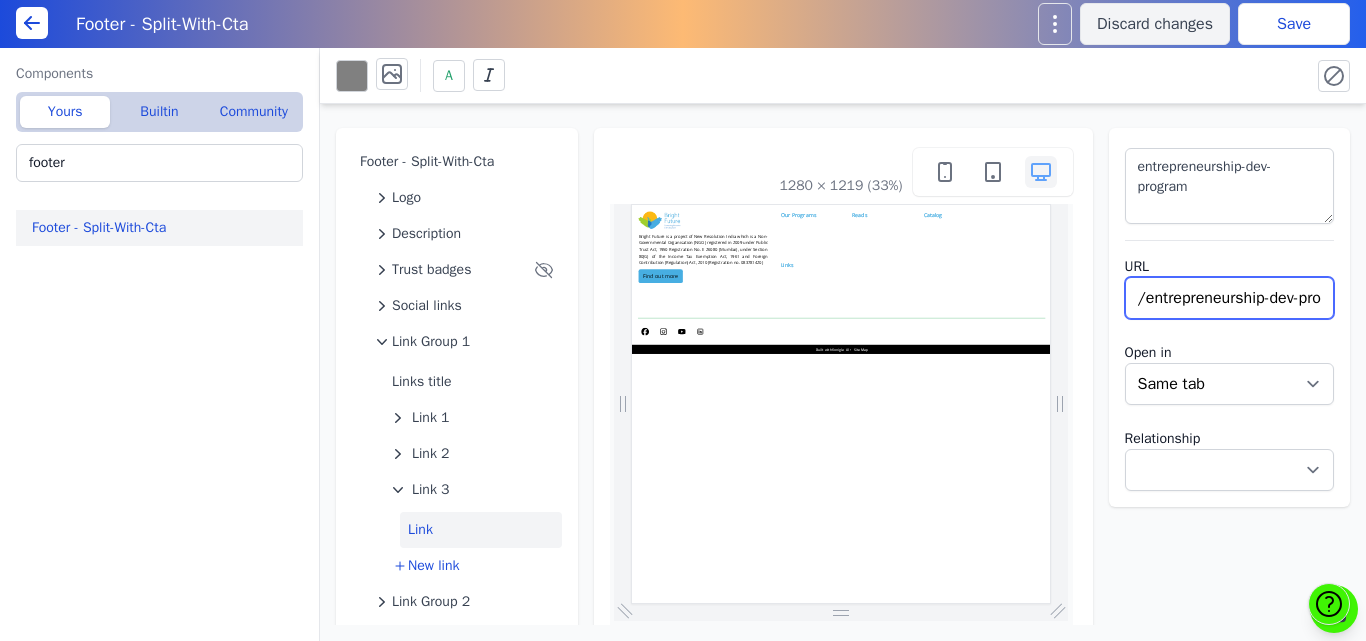 type on "/entrepreneurship-dev-program" 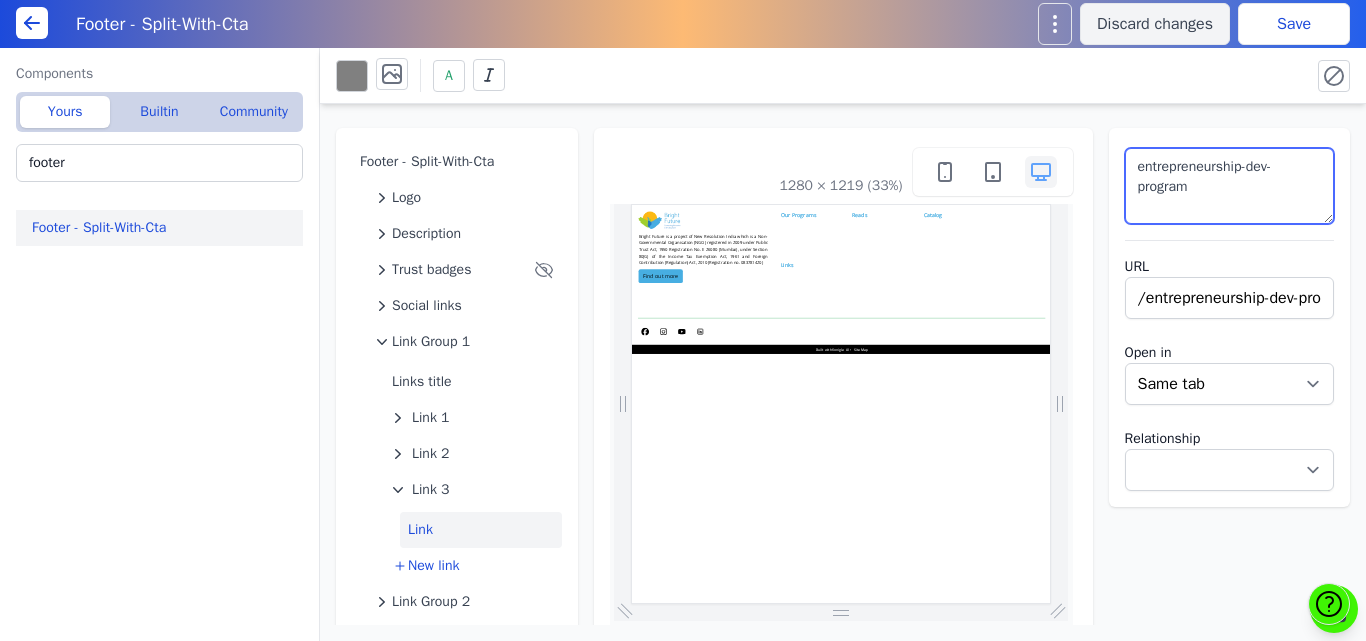 select 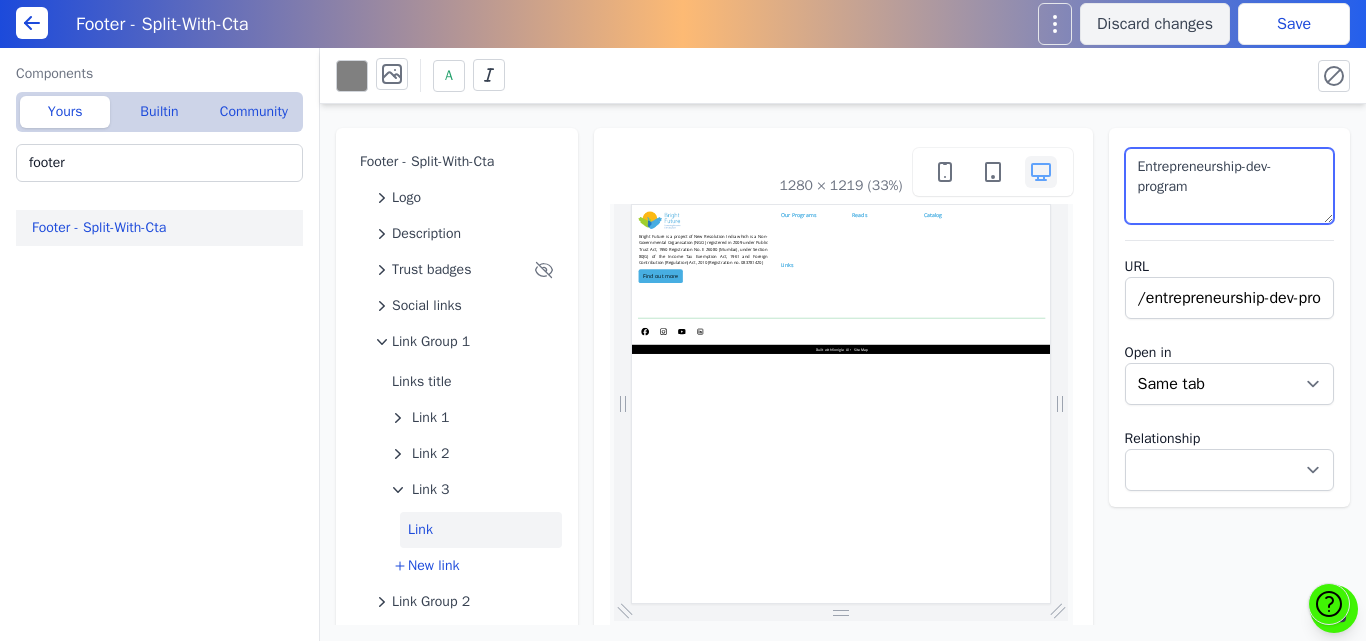 click on "Entrepreneurship-dev-program" at bounding box center [1230, 186] 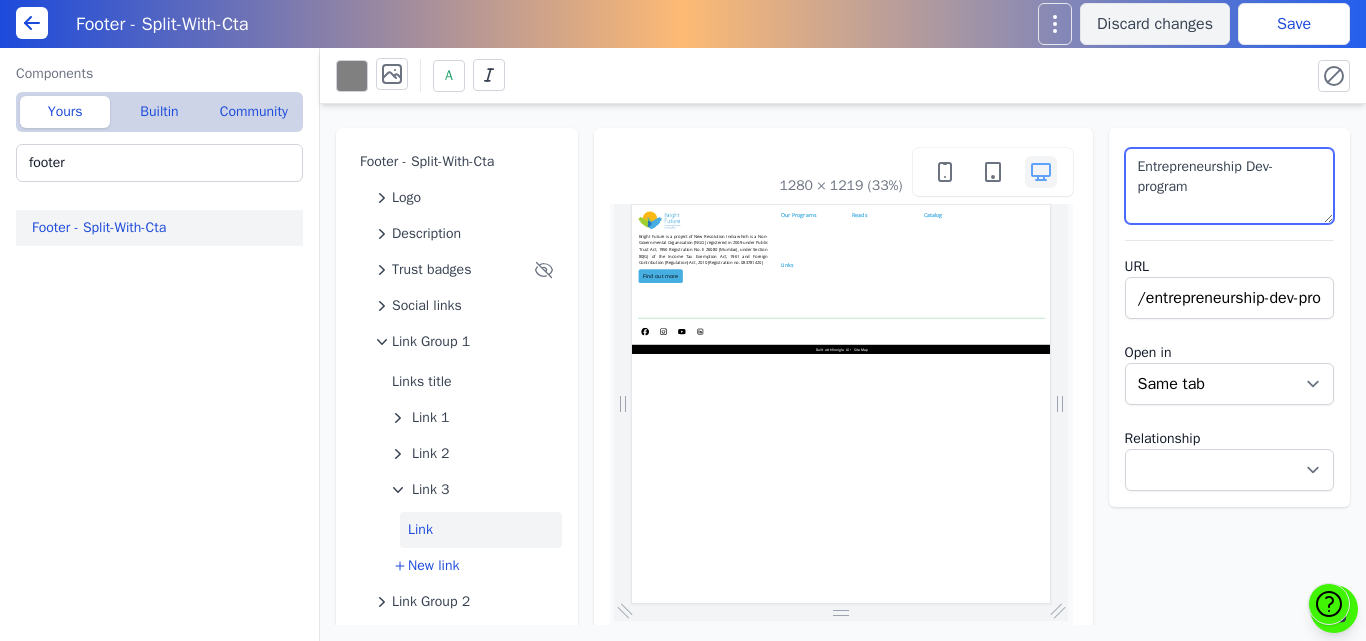 click on "Entrepreneurship Dev-program" at bounding box center (1230, 186) 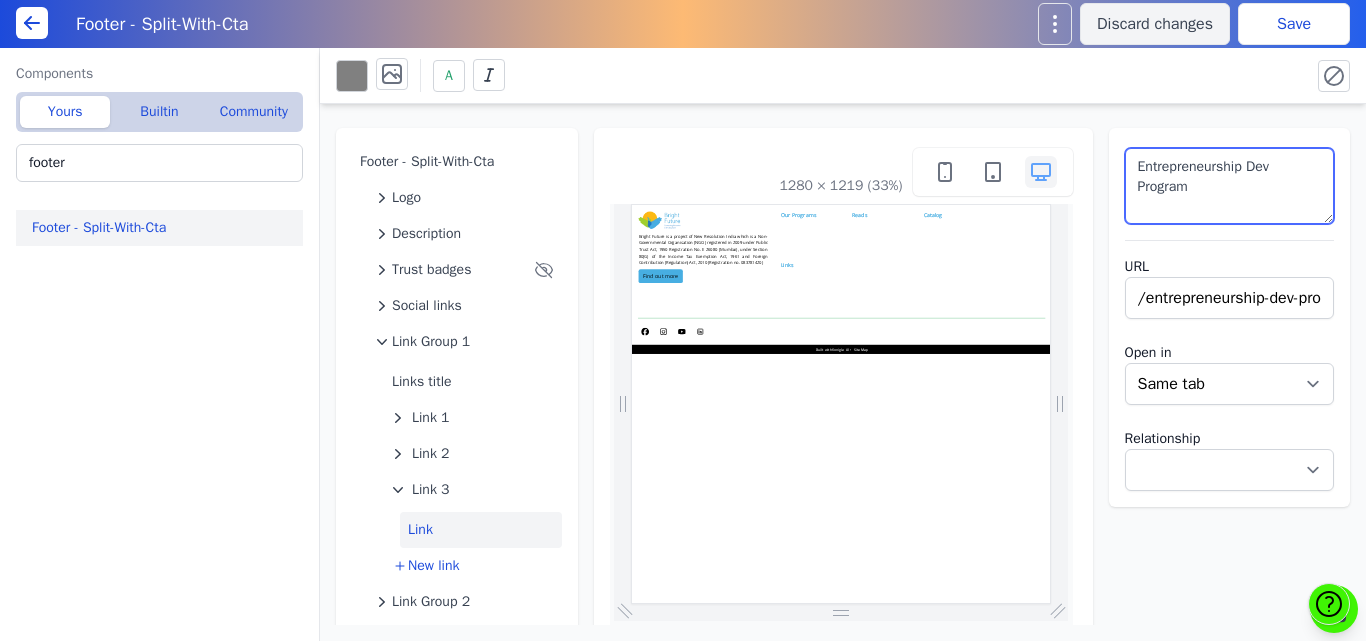 type on "Entrepreneurship Dev Program" 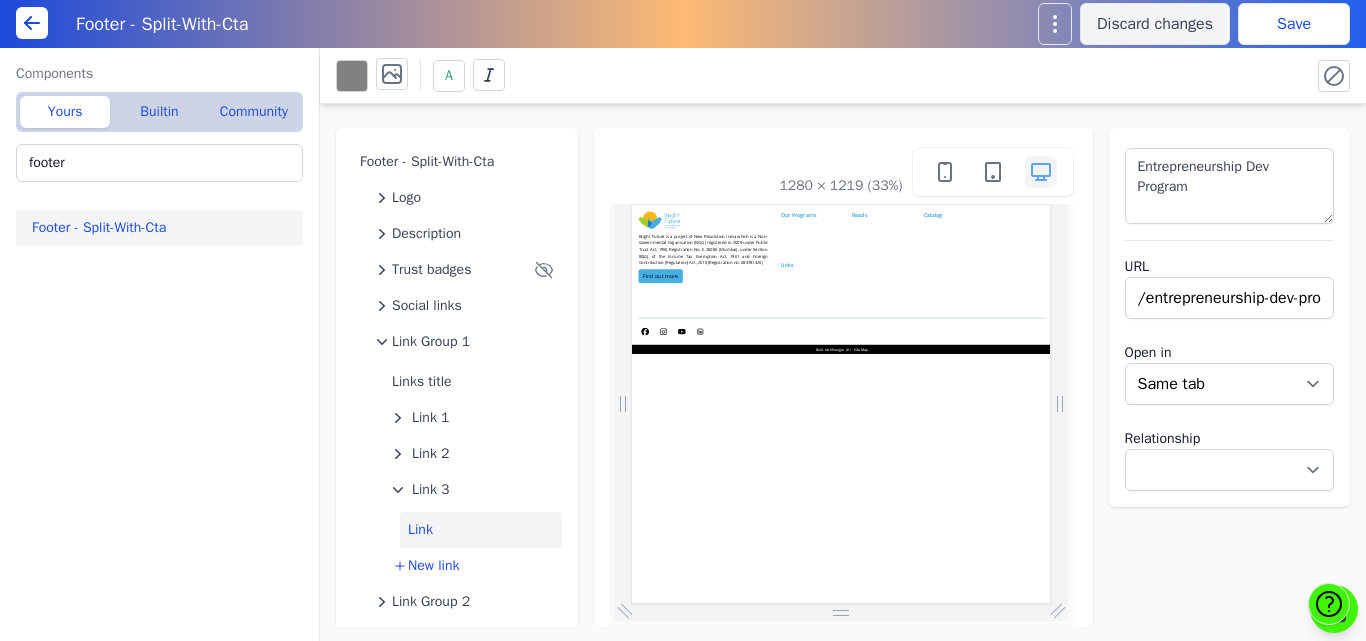 click on "Save" at bounding box center [1294, 24] 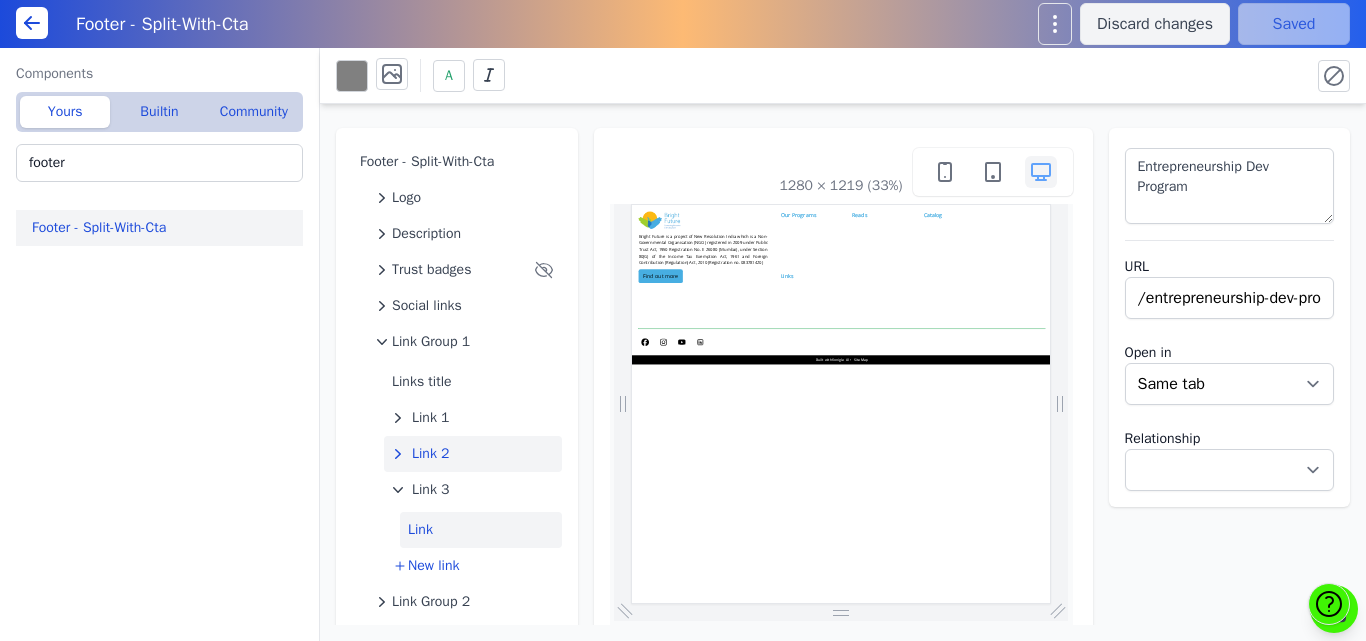 scroll, scrollTop: 0, scrollLeft: 0, axis: both 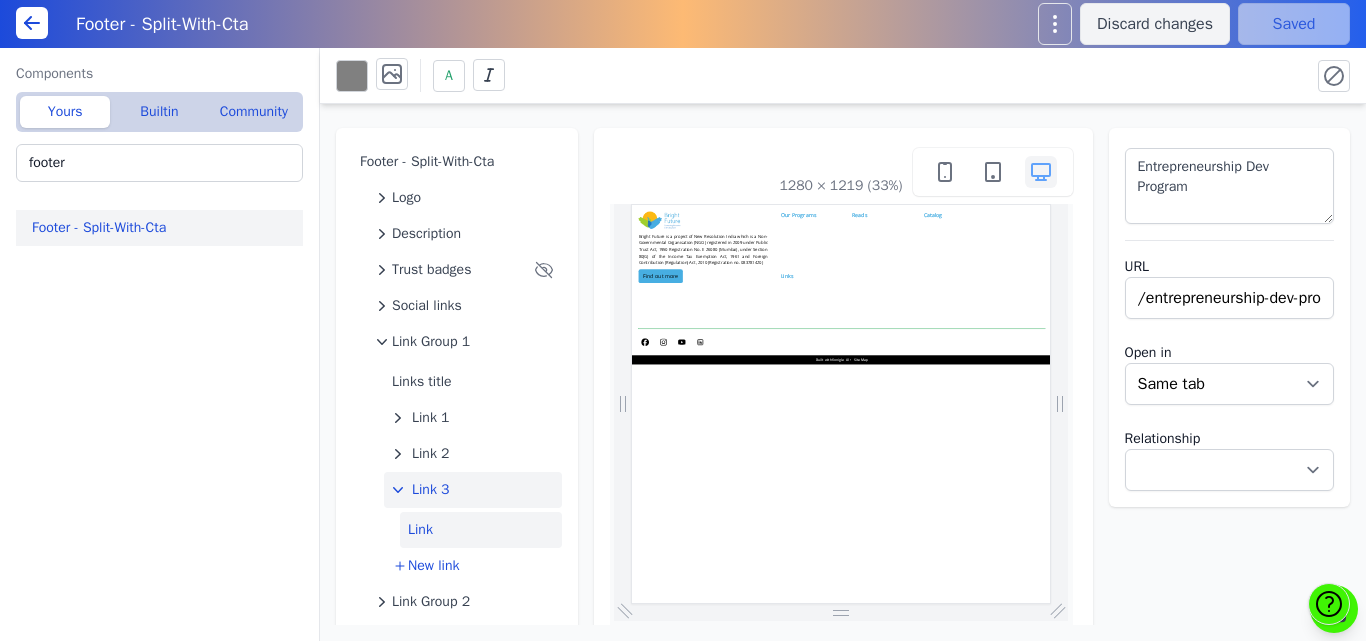 click on "Link 3" at bounding box center (431, 490) 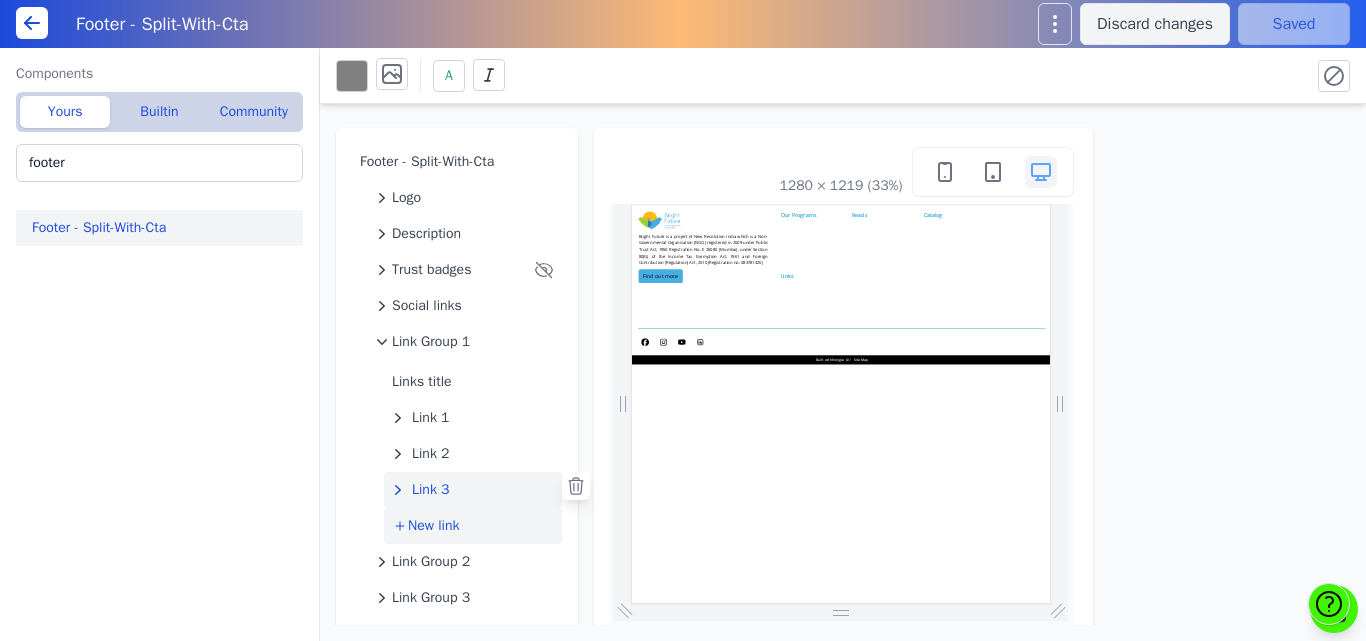 click on "New link" at bounding box center [433, 526] 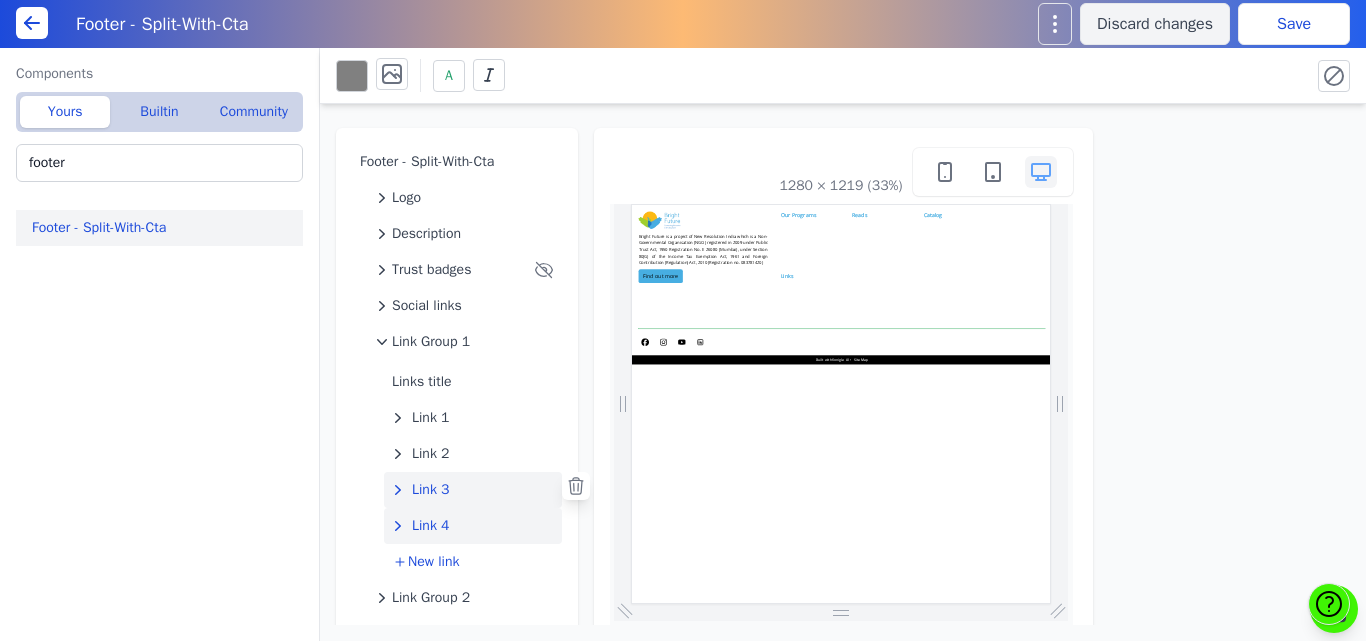 click on "Link 4" at bounding box center [431, 526] 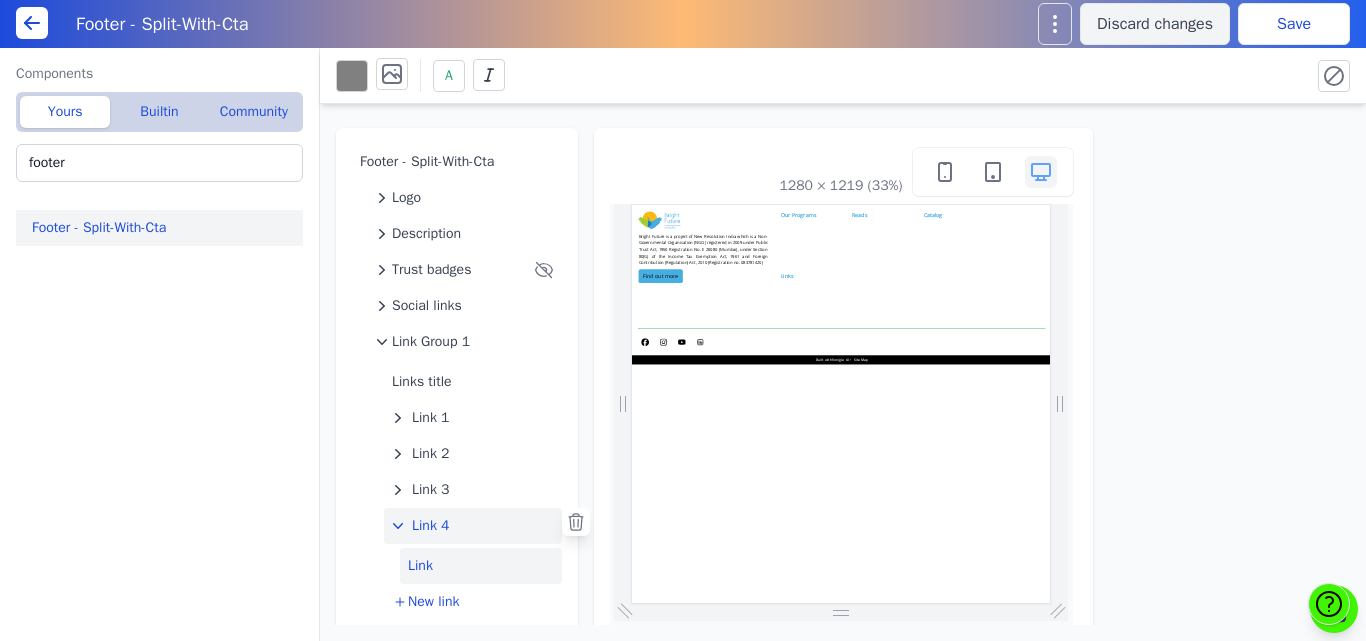 click on "Link" at bounding box center [481, 566] 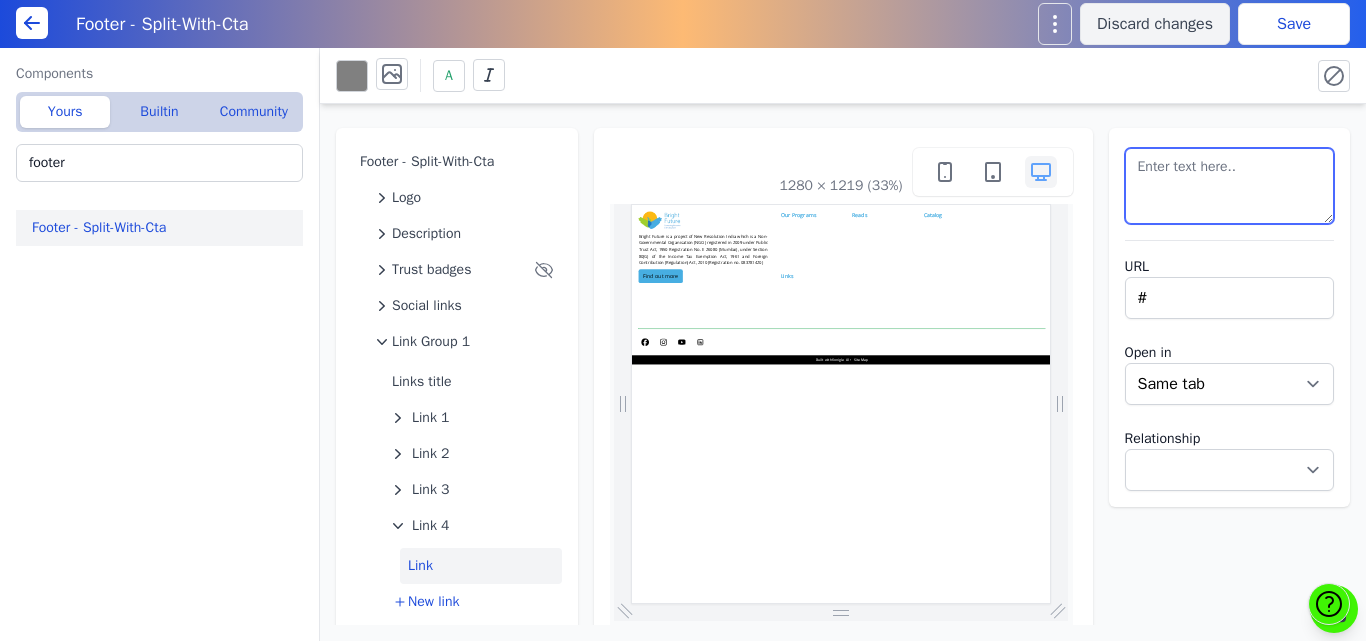 drag, startPoint x: 1195, startPoint y: 167, endPoint x: 1054, endPoint y: 171, distance: 141.05673 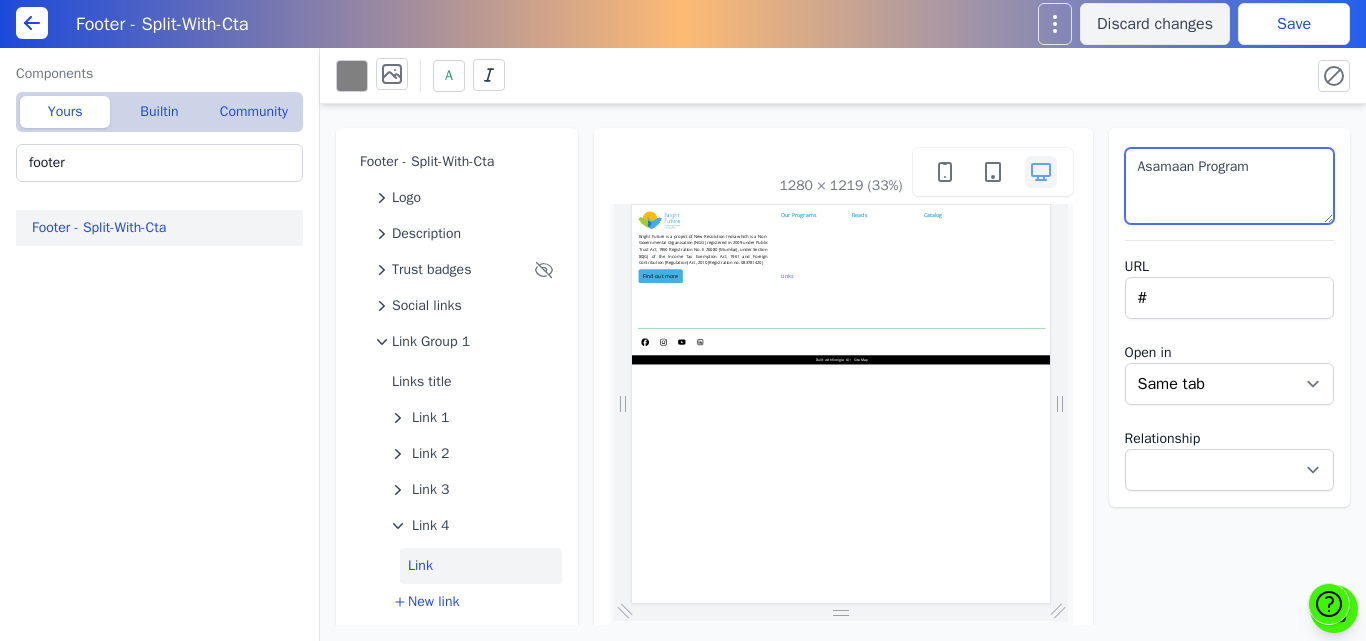 type on "Asamaan Program" 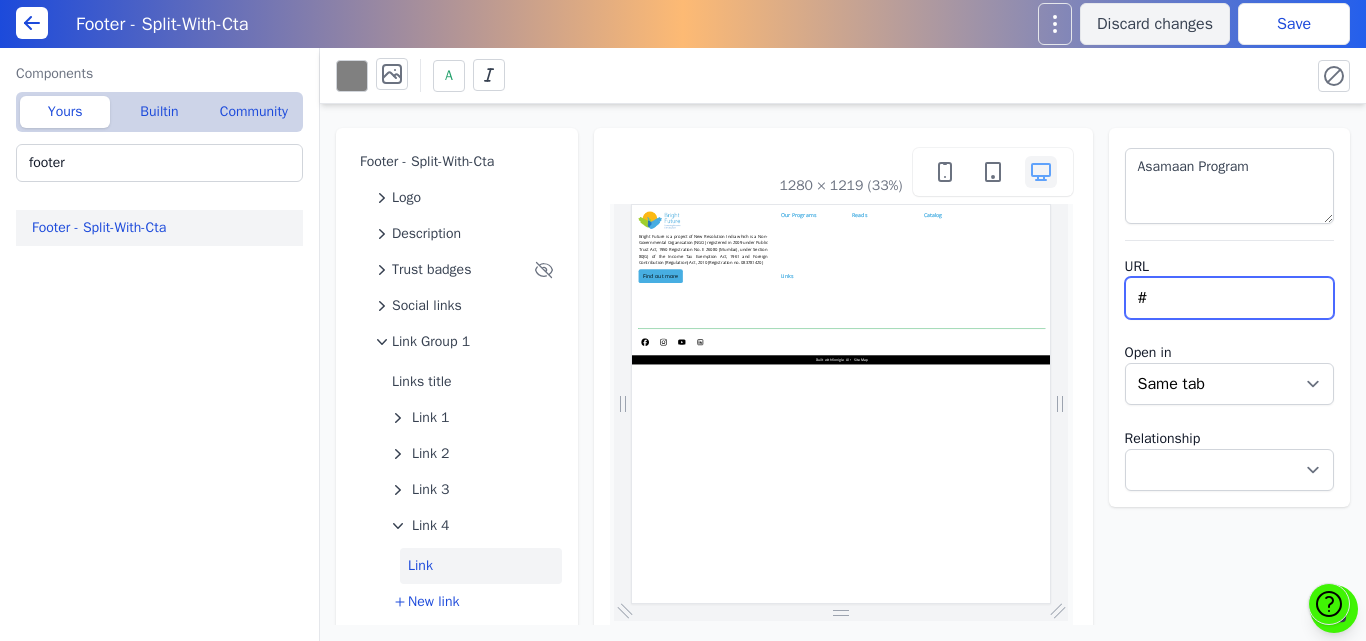 click on "#" at bounding box center (1230, 298) 